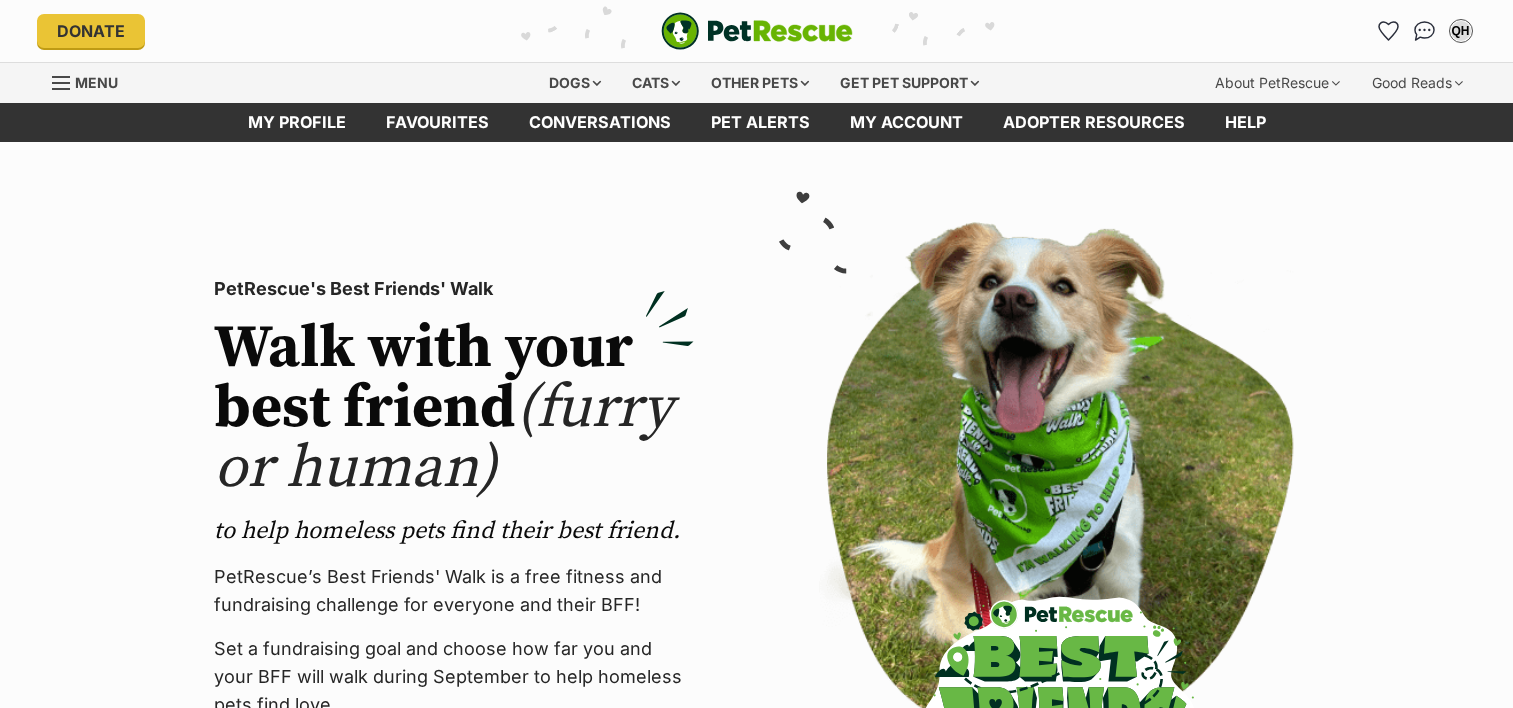 scroll, scrollTop: 0, scrollLeft: 0, axis: both 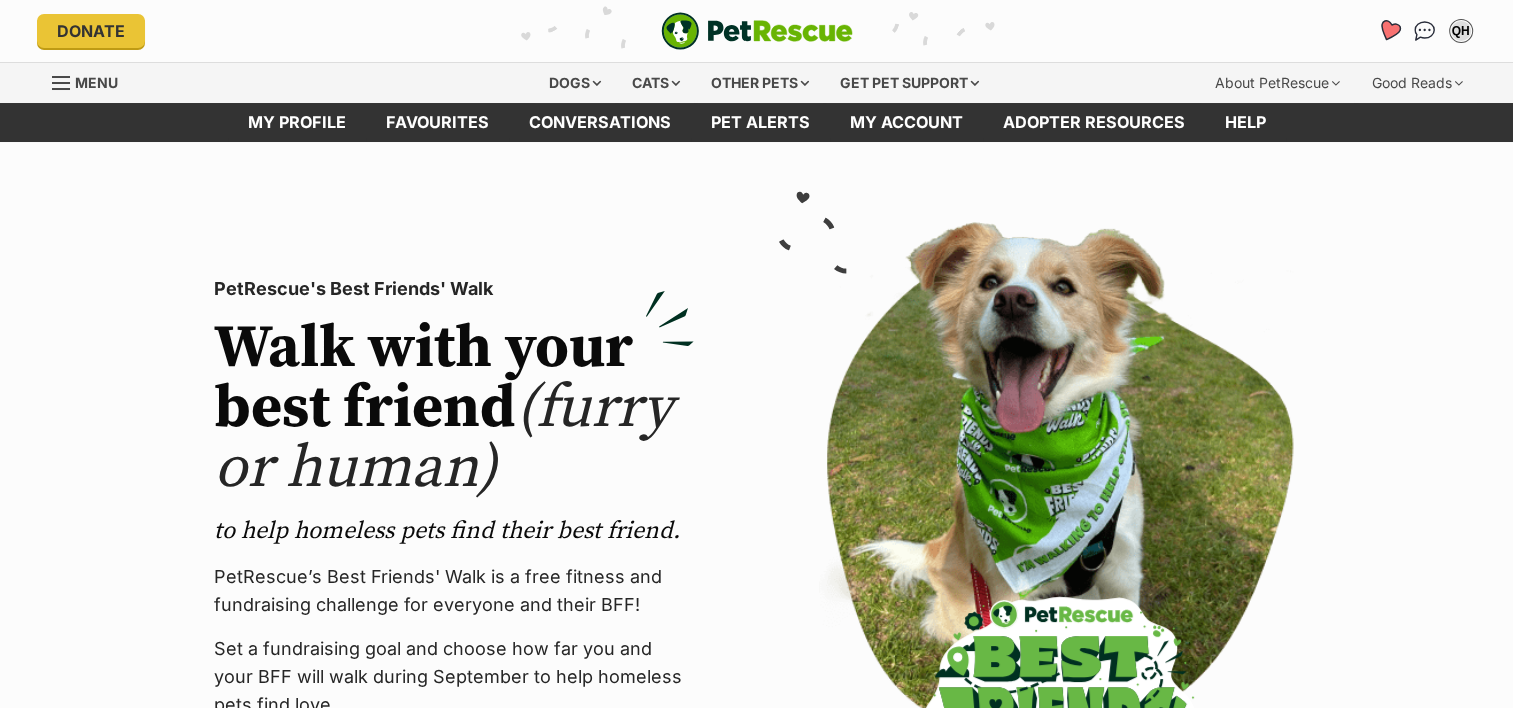 click 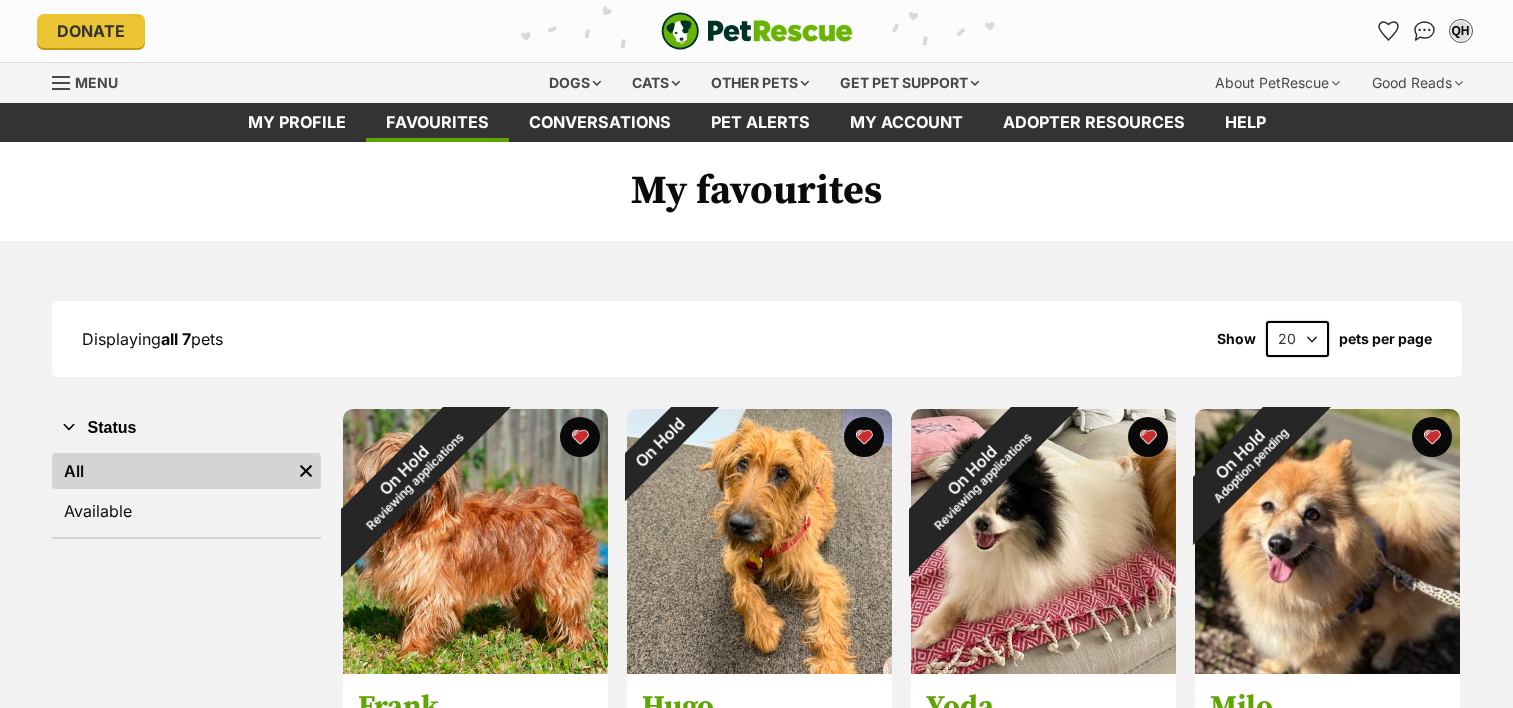 scroll, scrollTop: 0, scrollLeft: 0, axis: both 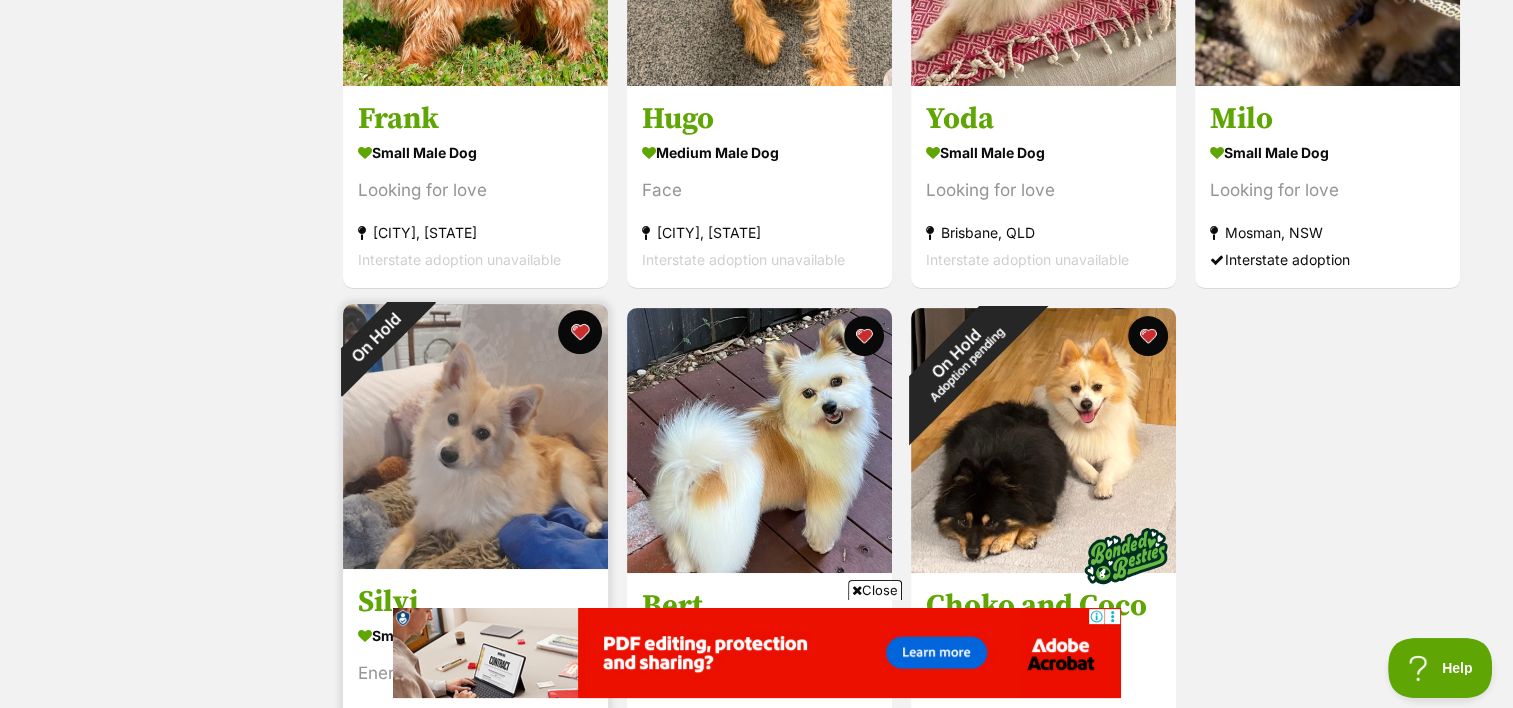 click at bounding box center [580, 332] 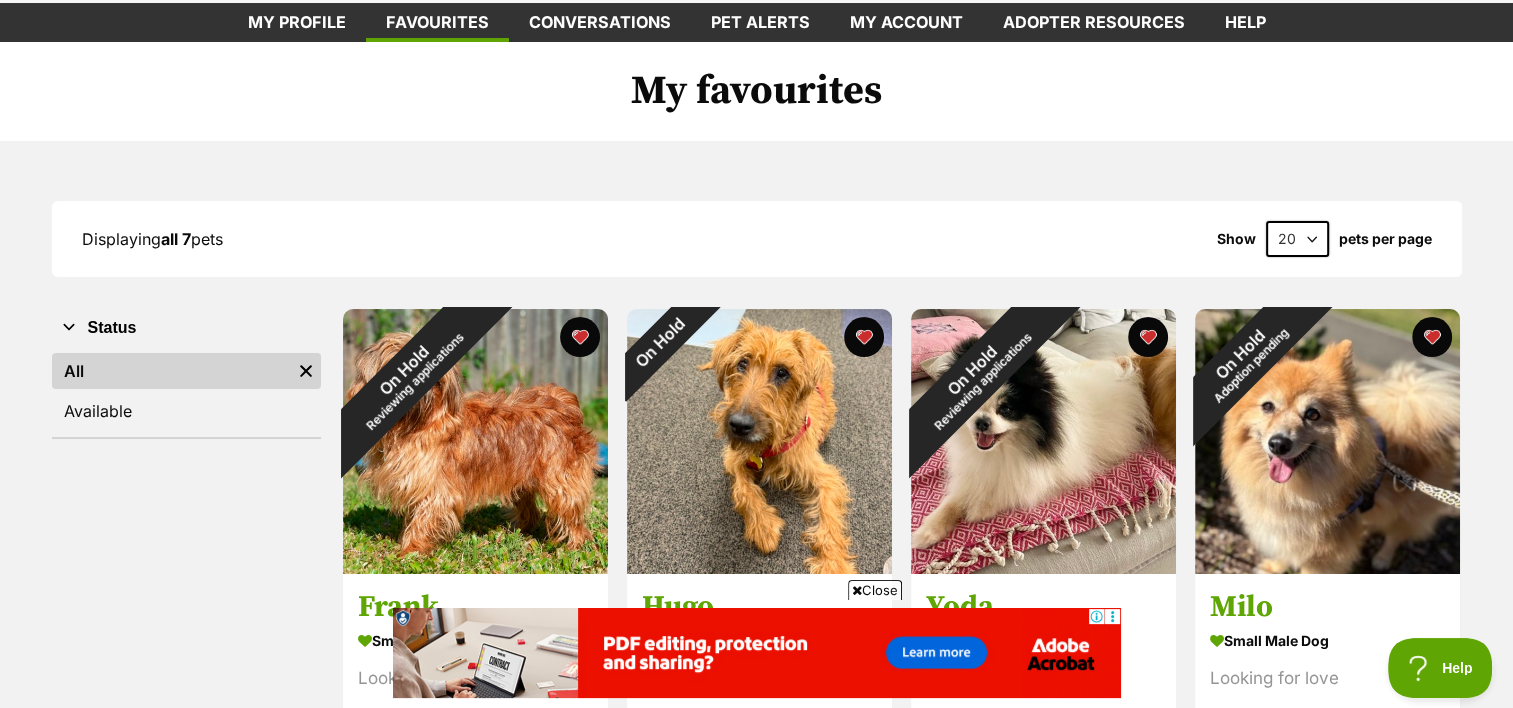 scroll, scrollTop: 0, scrollLeft: 0, axis: both 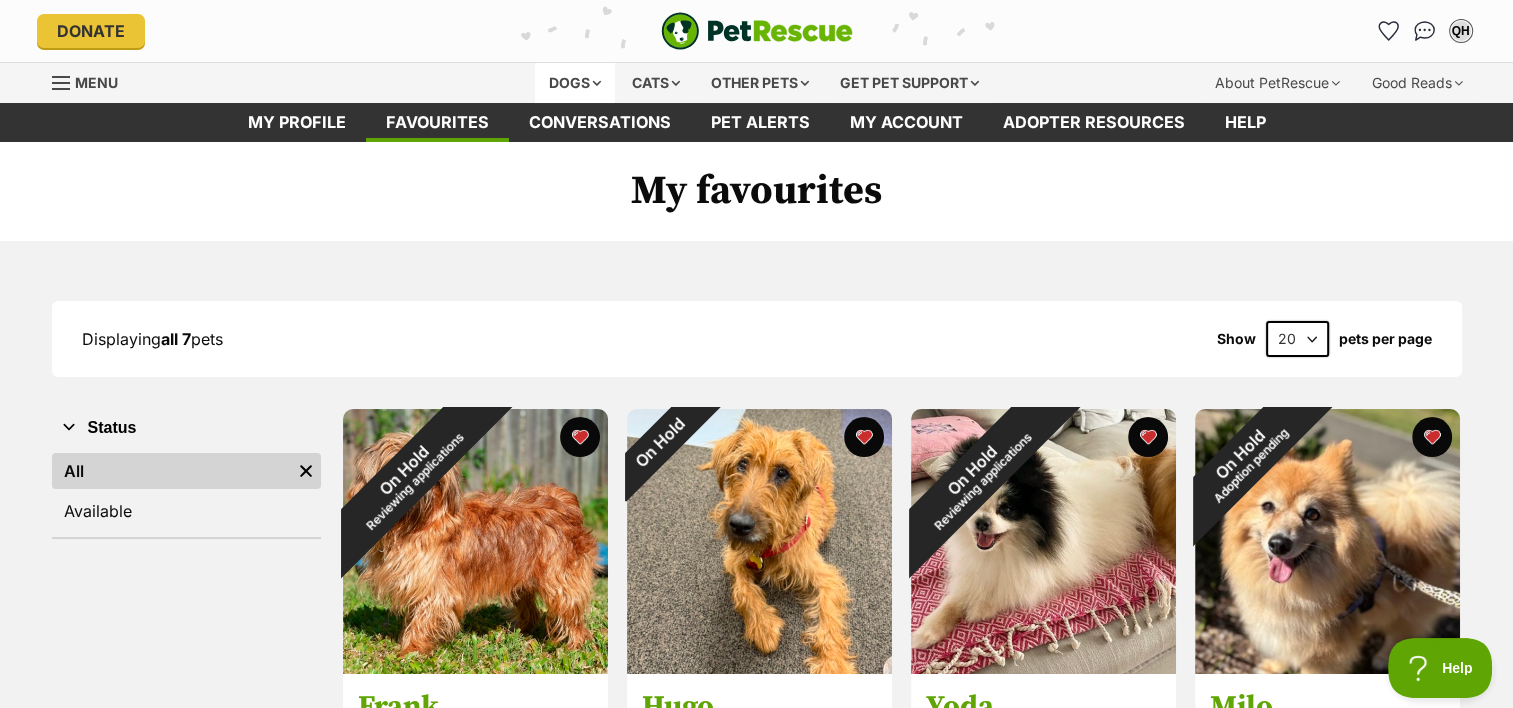 click on "Dogs" at bounding box center [575, 83] 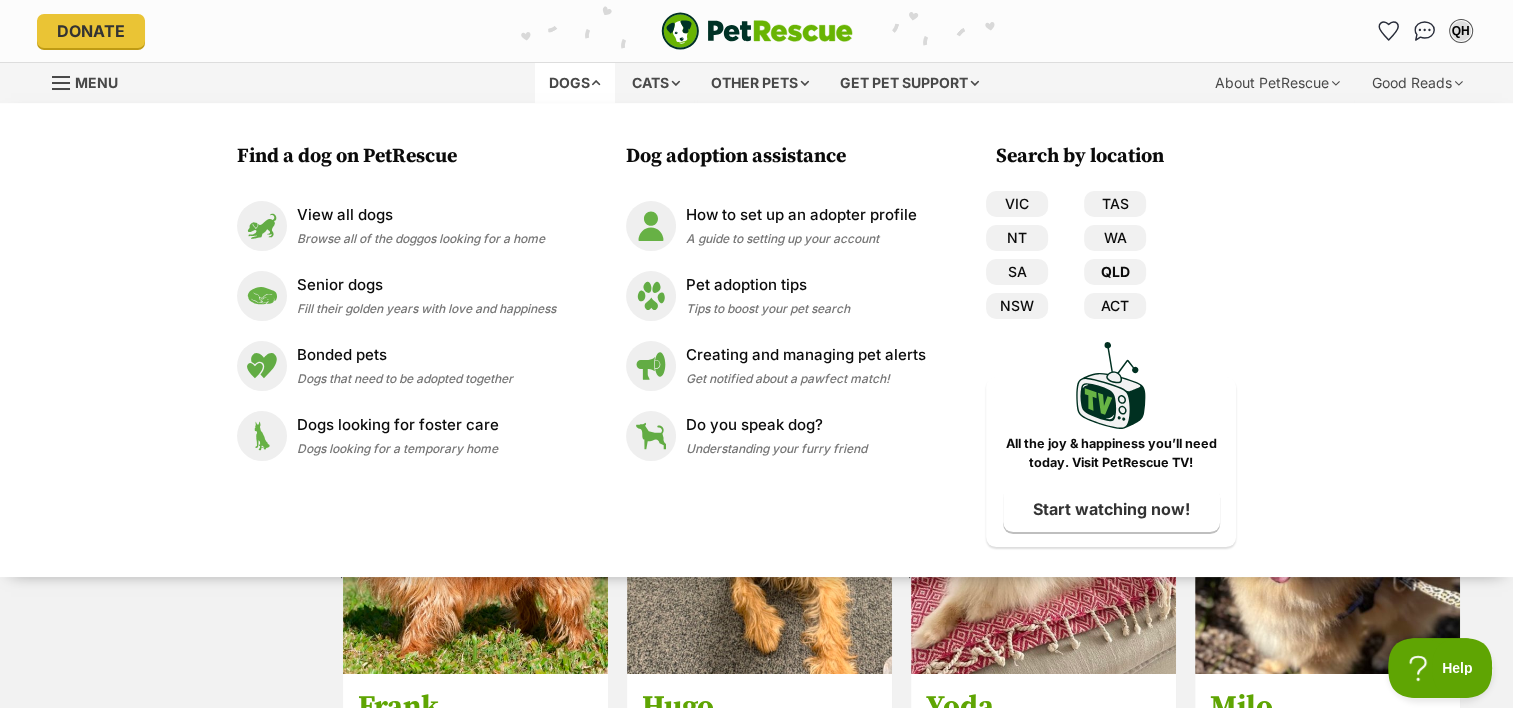 click on "QLD" at bounding box center [1115, 272] 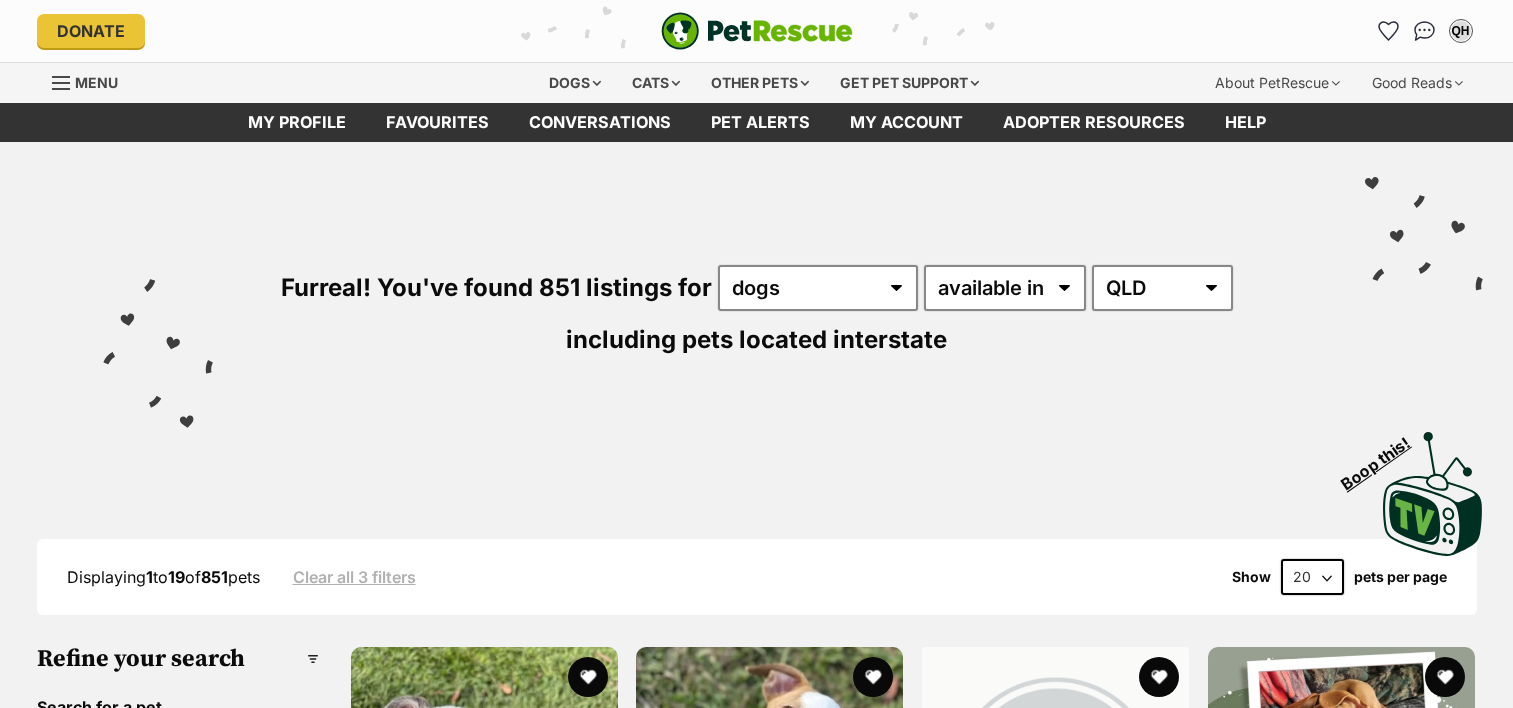 scroll, scrollTop: 0, scrollLeft: 0, axis: both 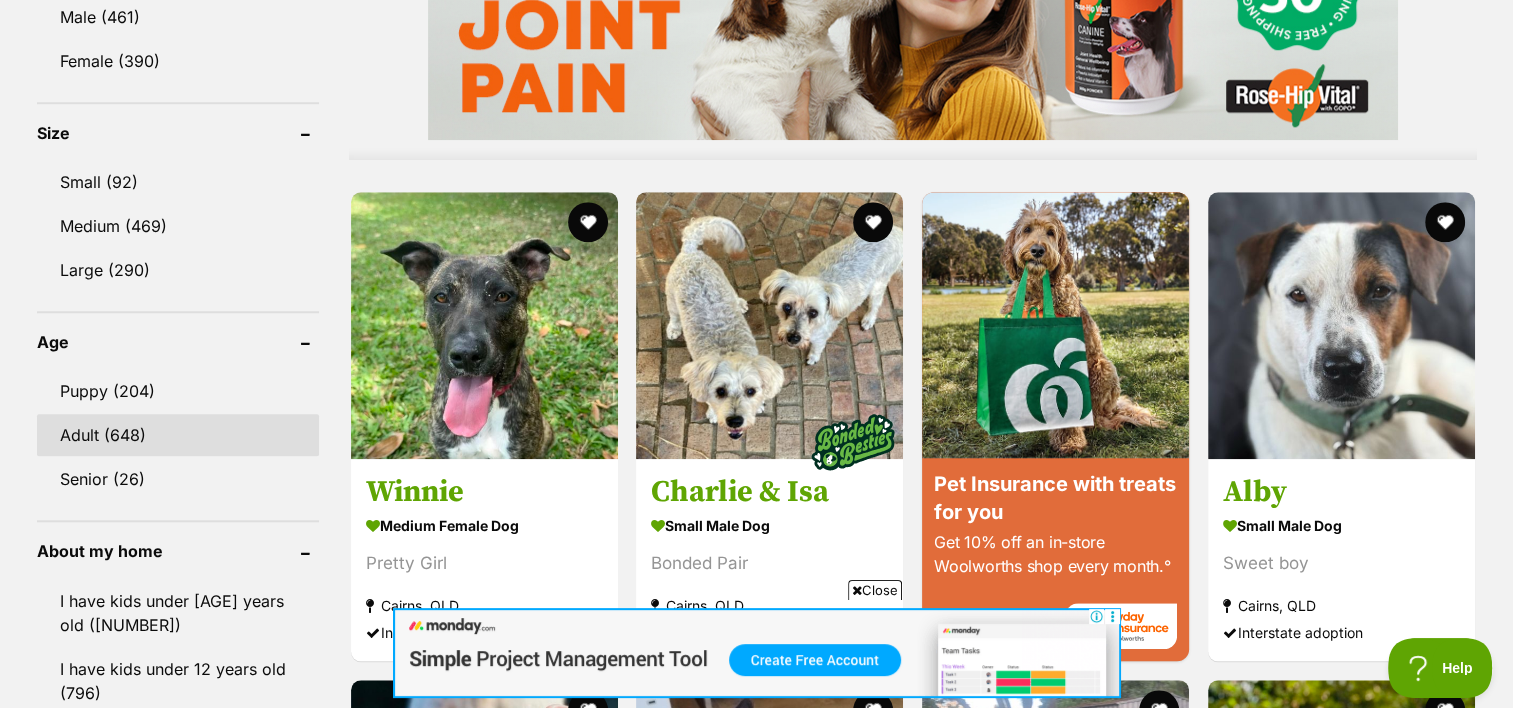 click on "Adult (648)" at bounding box center [178, 435] 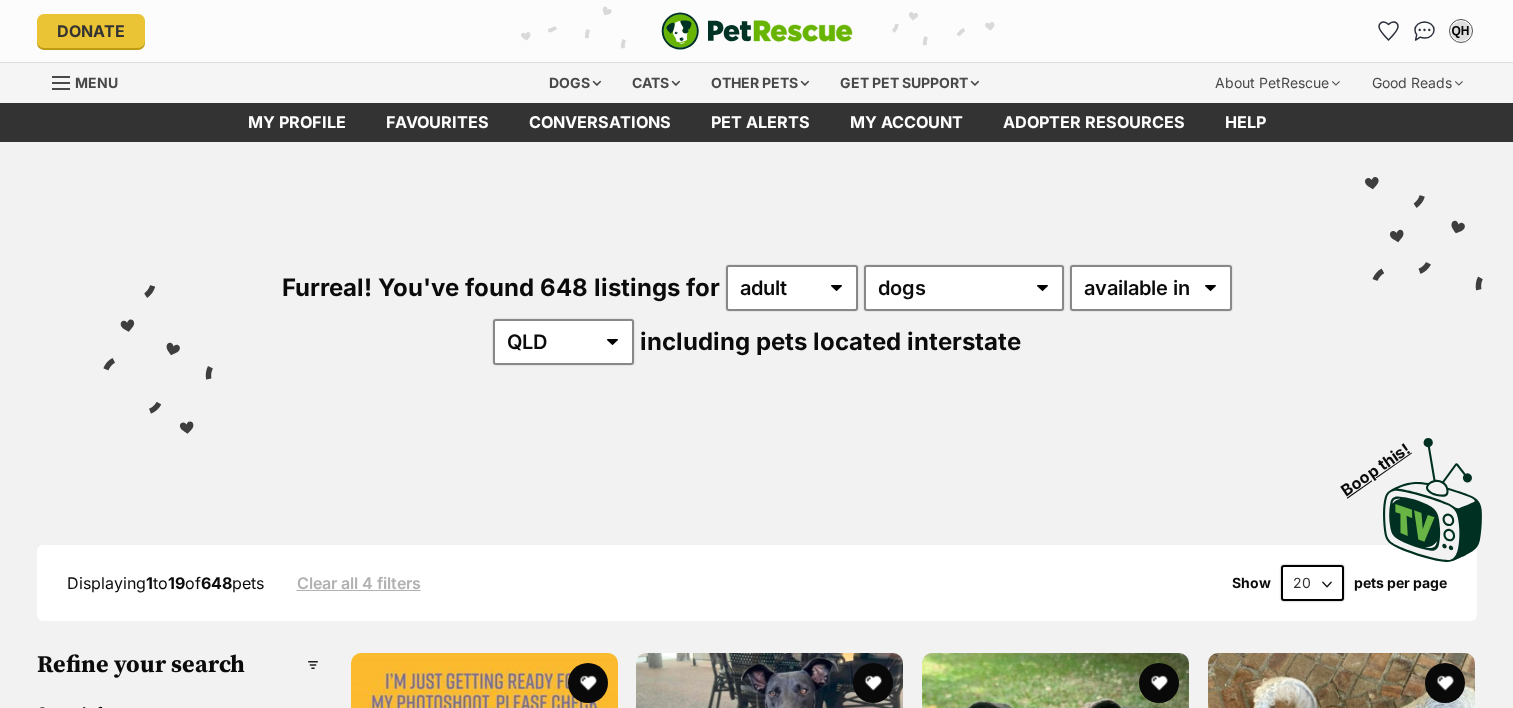 scroll, scrollTop: 0, scrollLeft: 0, axis: both 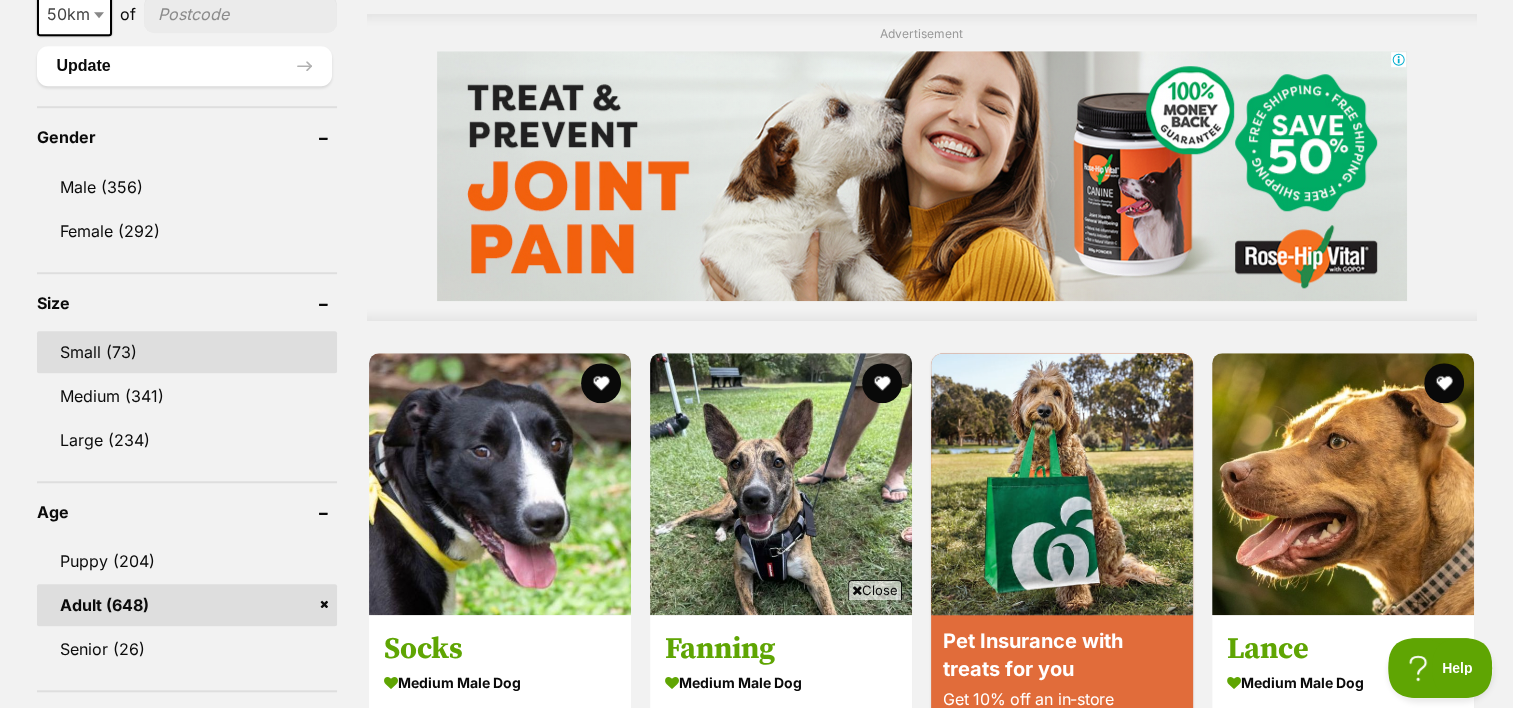 click on "Small (73)" at bounding box center [187, 352] 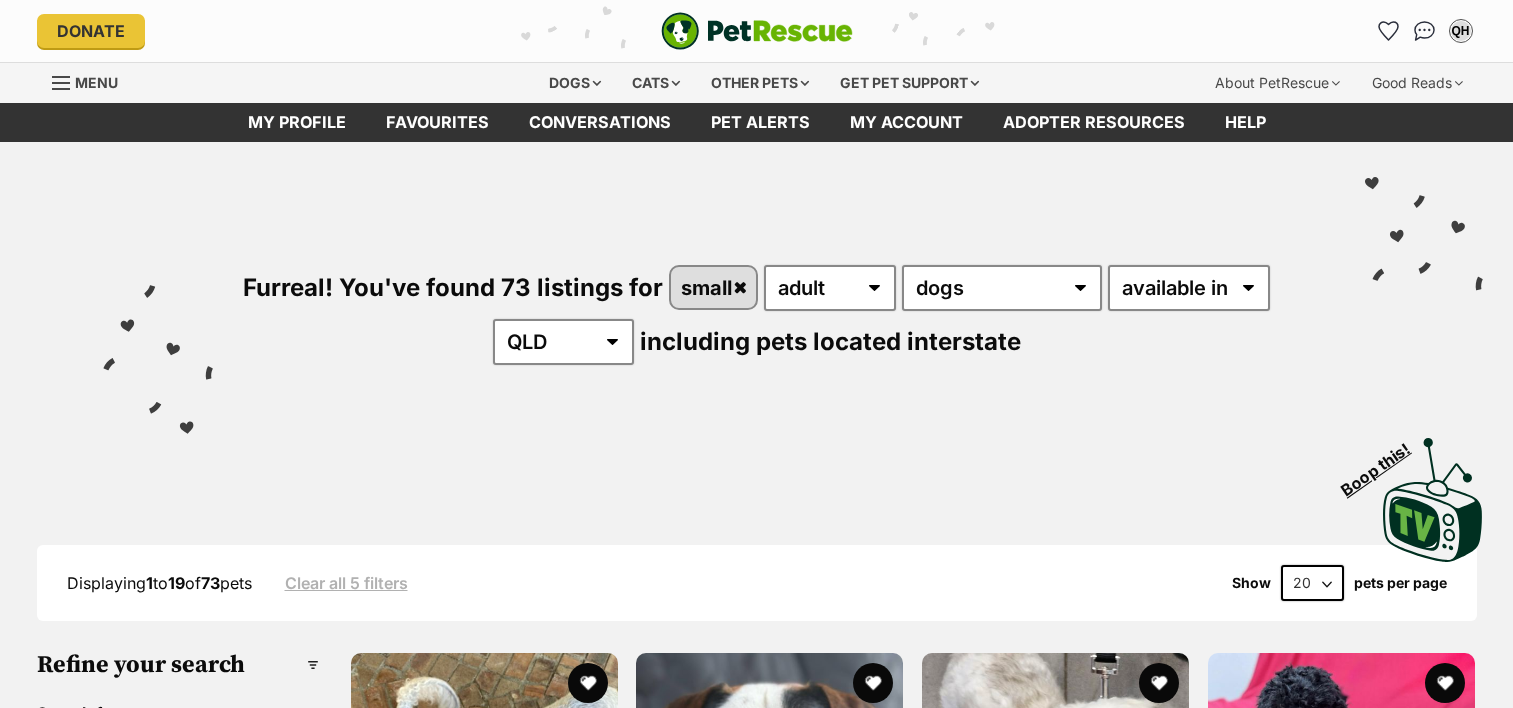 scroll, scrollTop: 0, scrollLeft: 0, axis: both 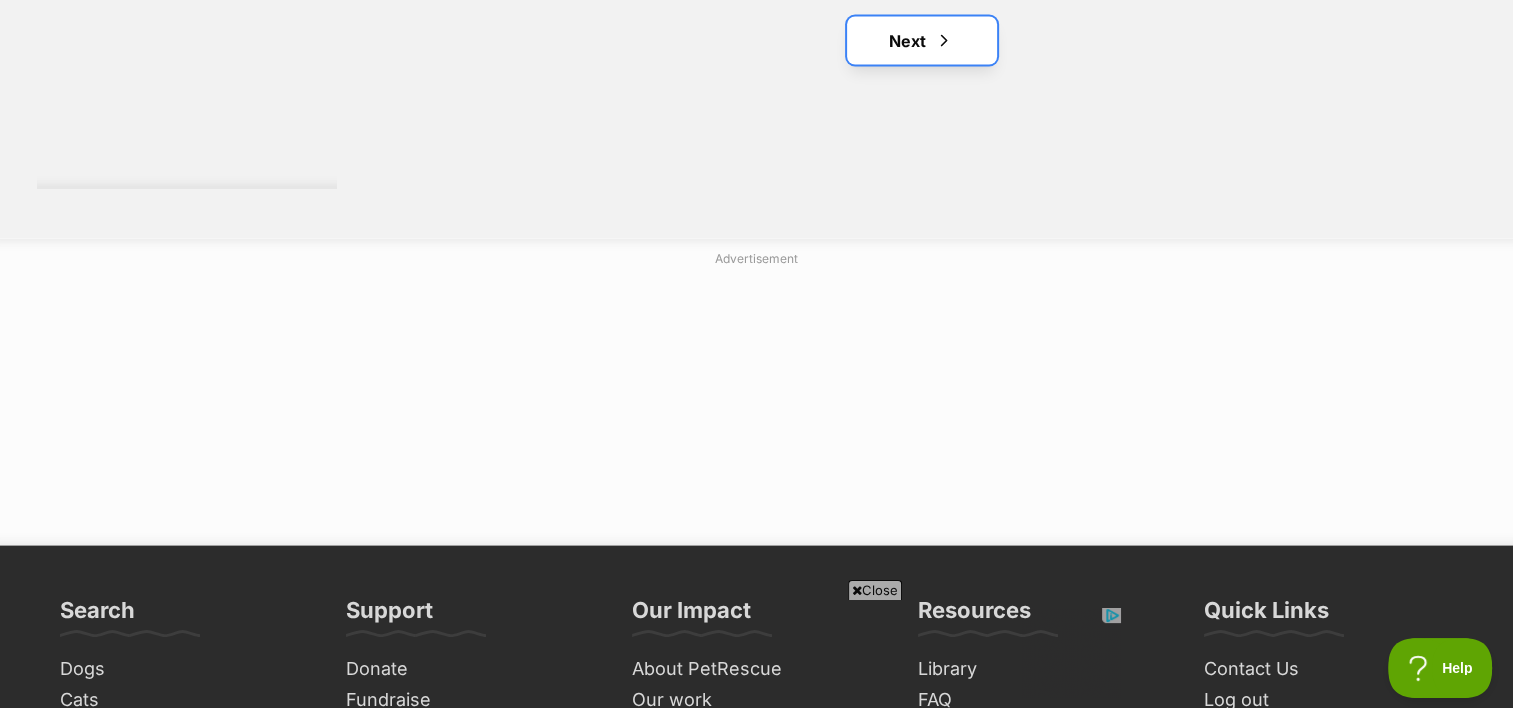 click on "Next" at bounding box center [922, 41] 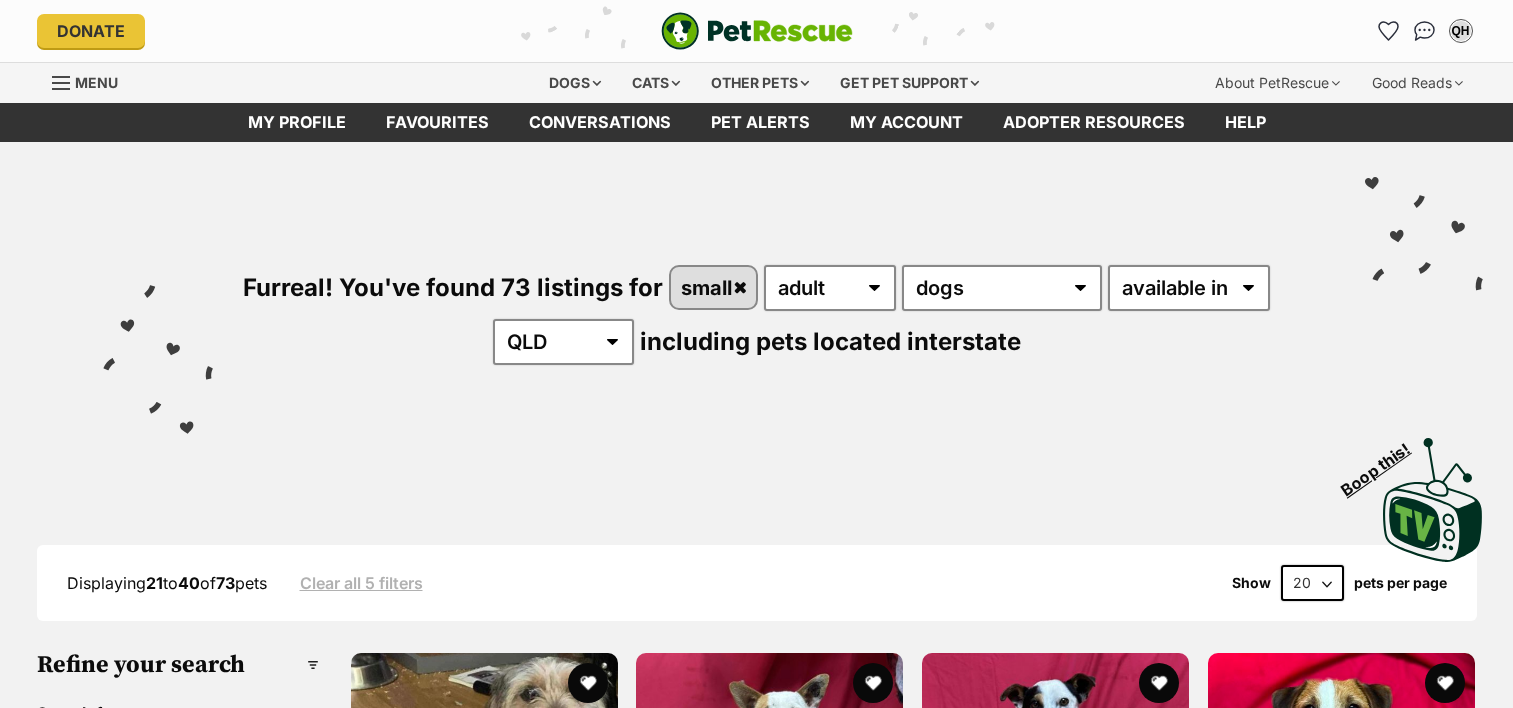 scroll, scrollTop: 0, scrollLeft: 0, axis: both 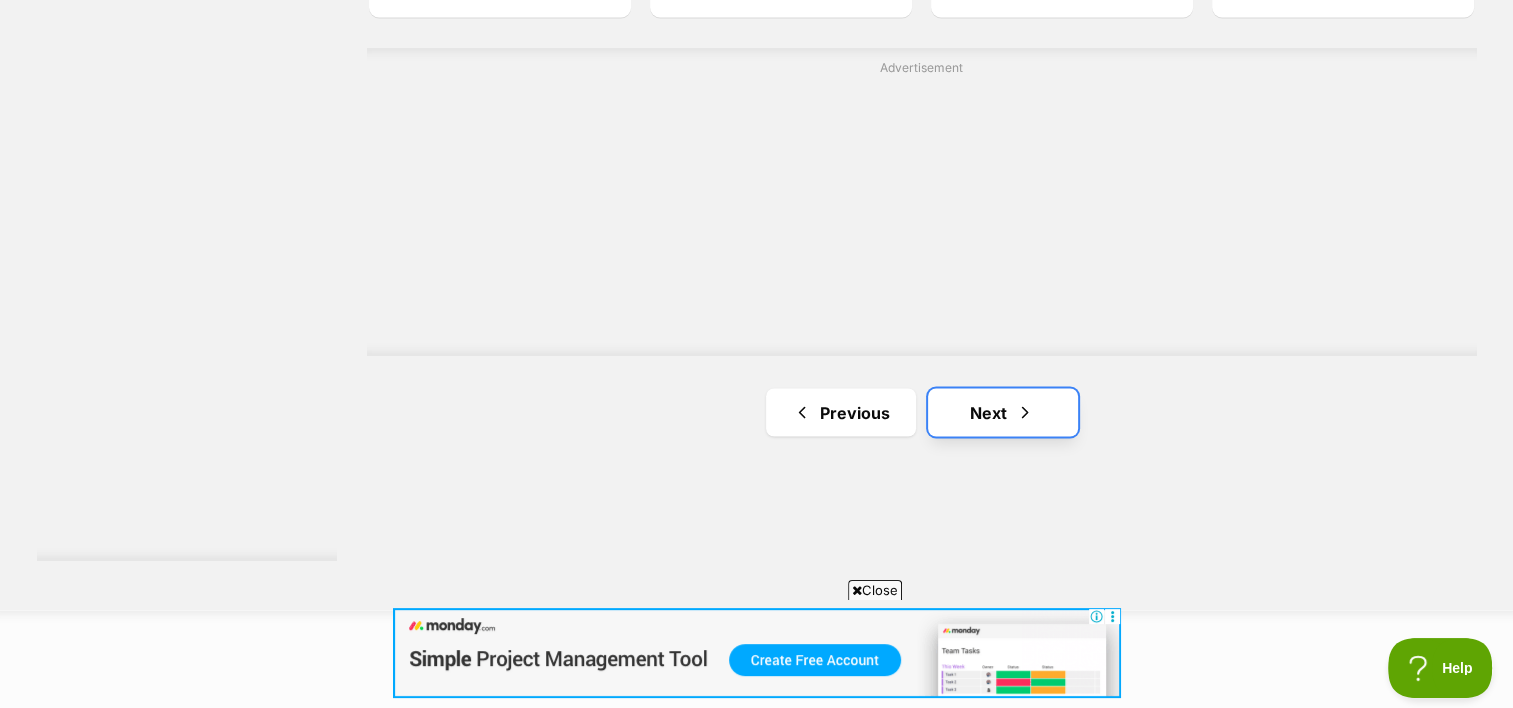 click at bounding box center (1025, 412) 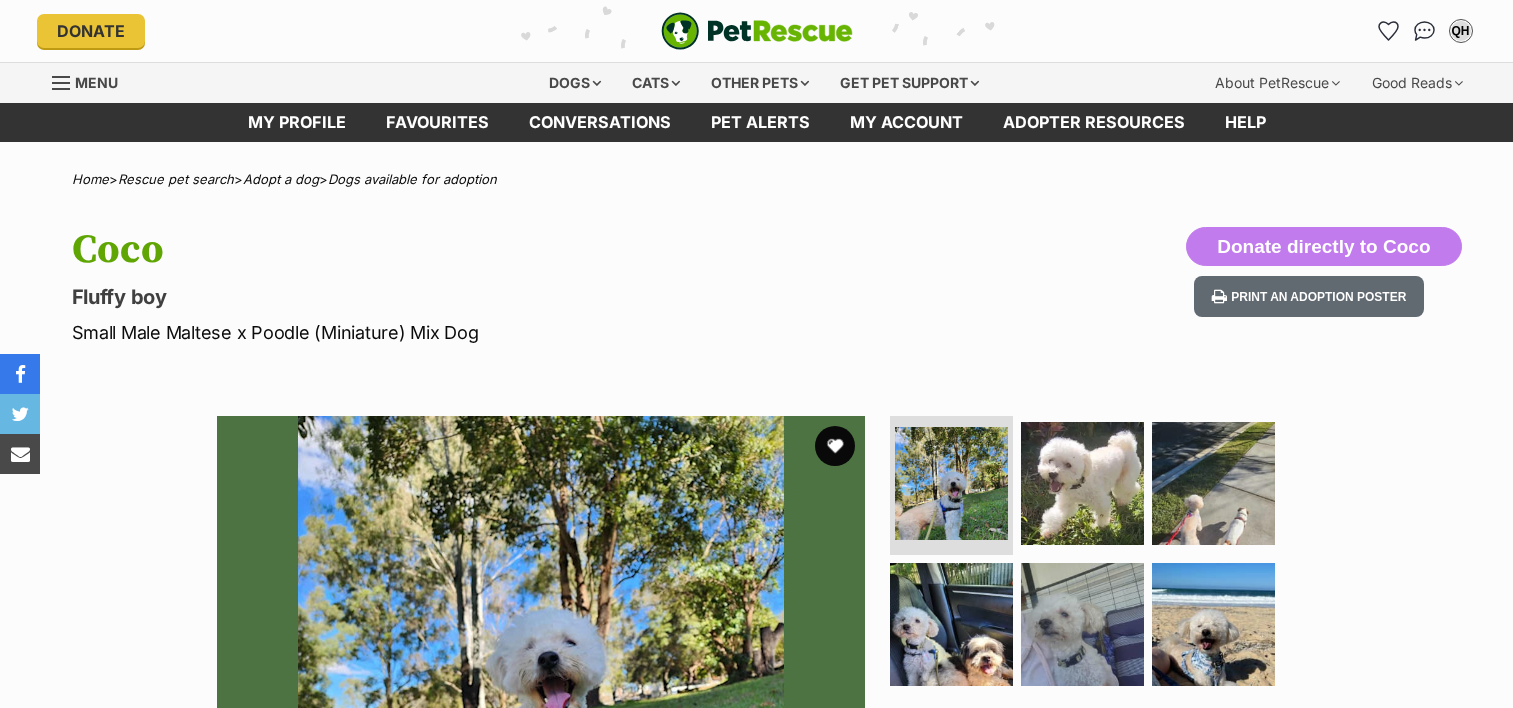 scroll, scrollTop: 0, scrollLeft: 0, axis: both 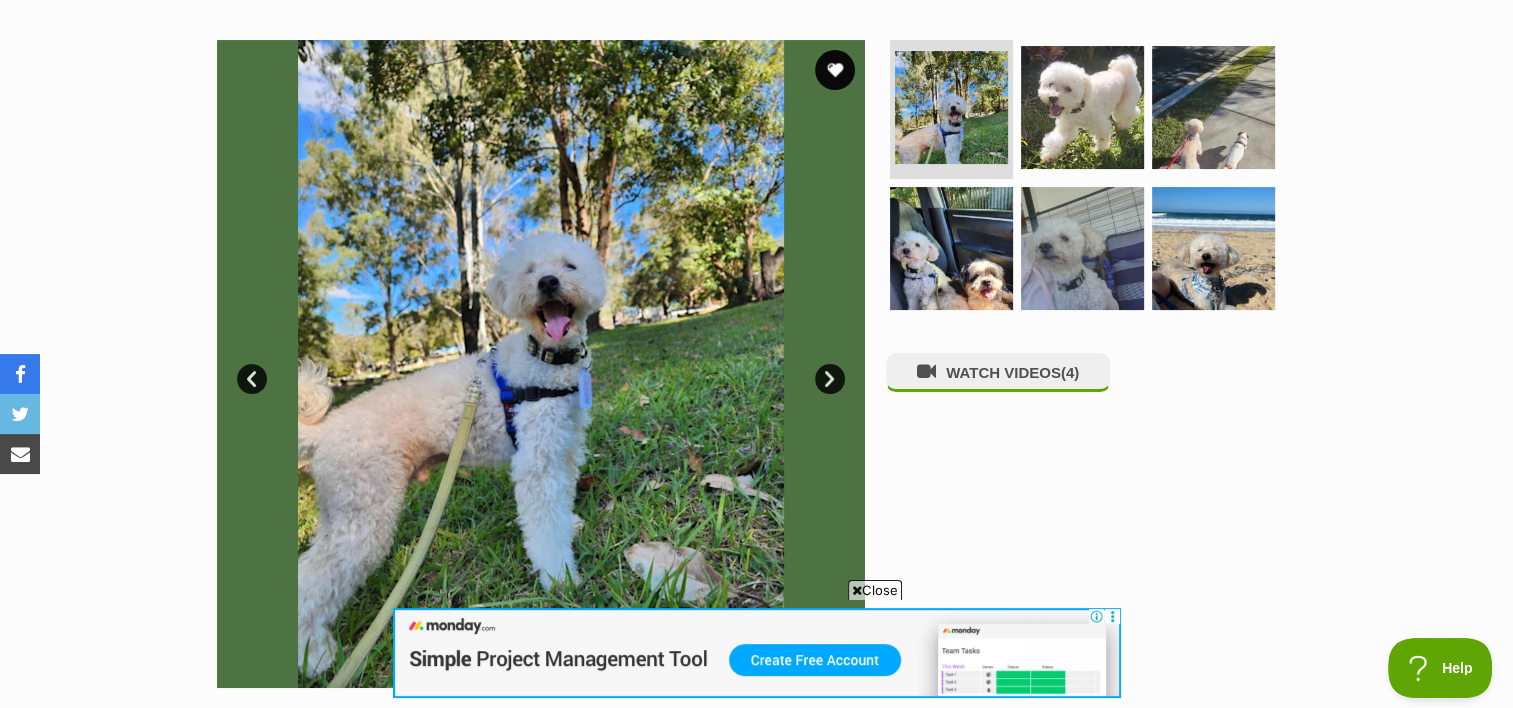 click on "Next" at bounding box center (830, 379) 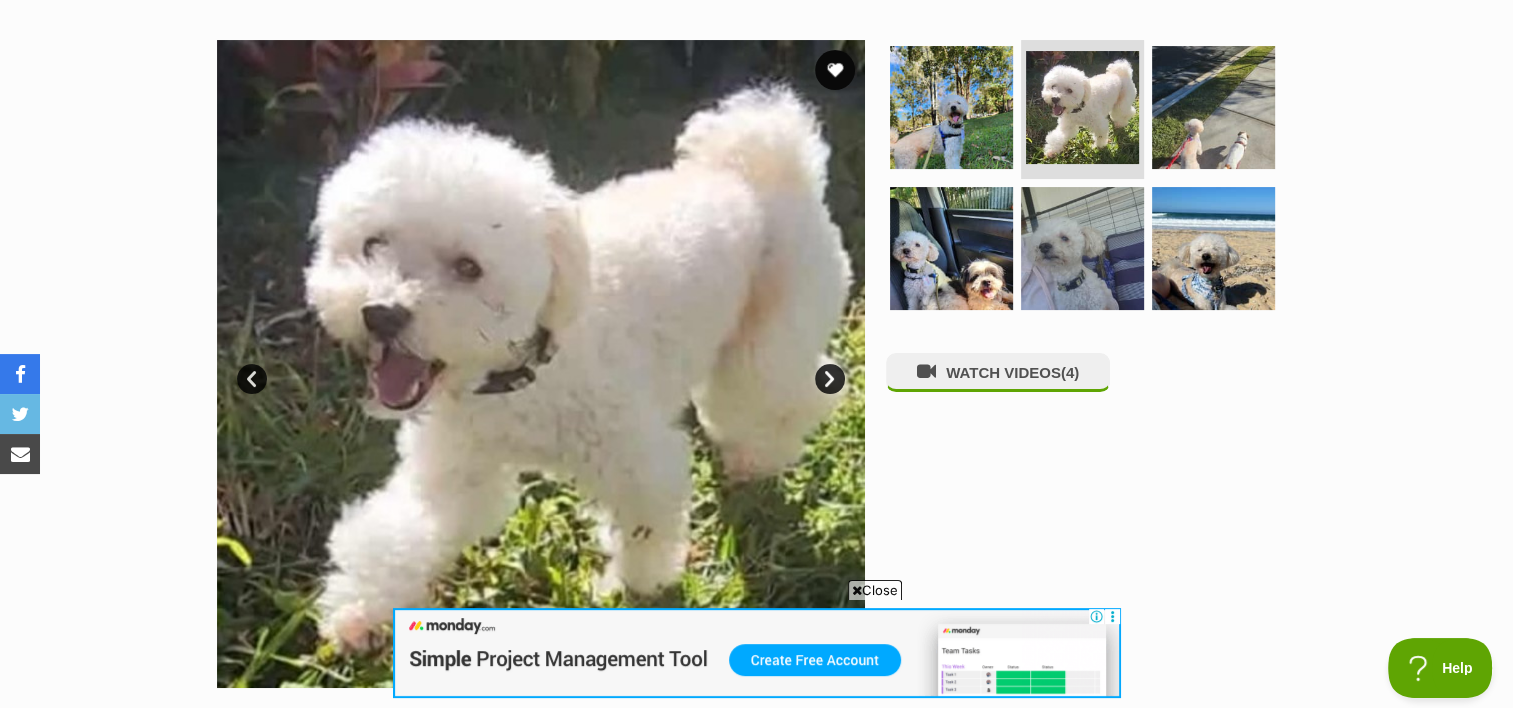 click on "Next" at bounding box center [830, 379] 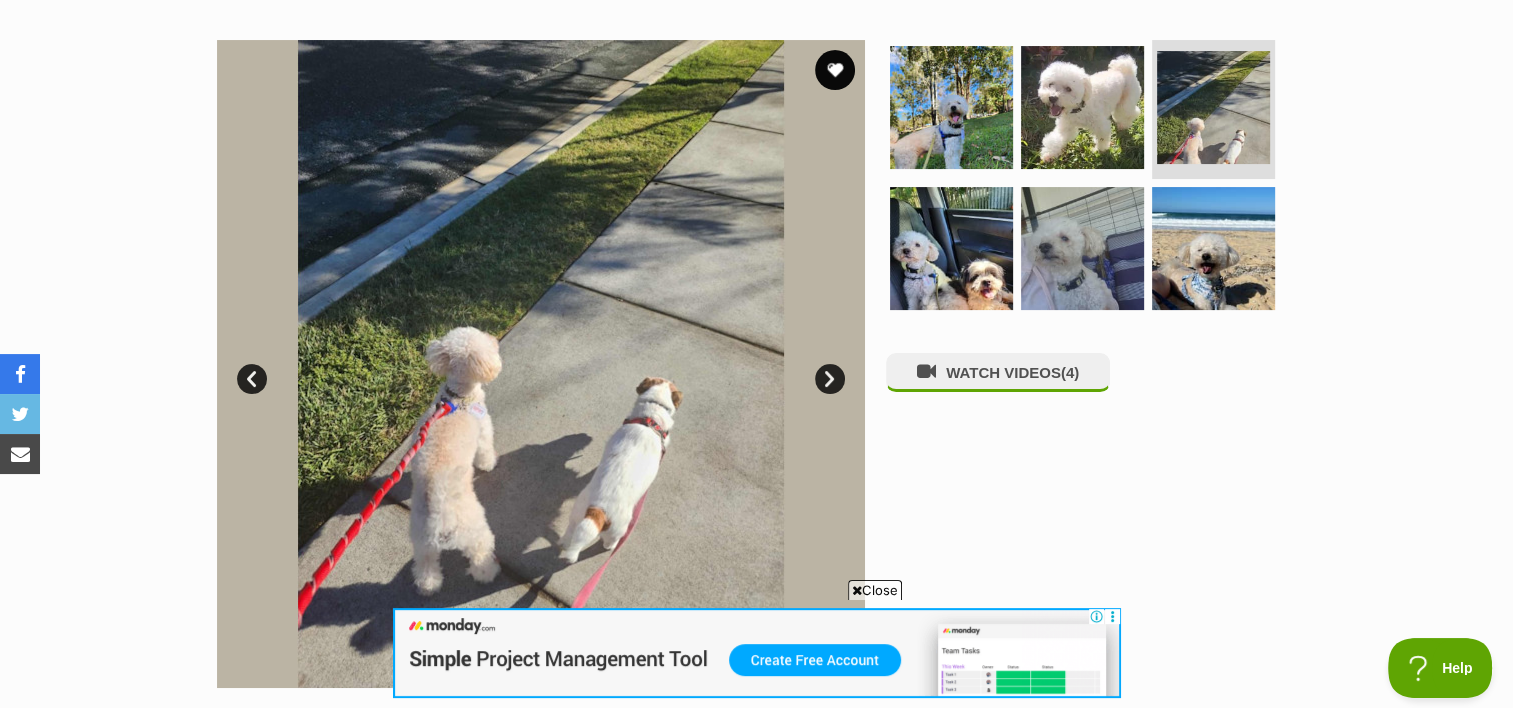 click on "Next" at bounding box center [830, 379] 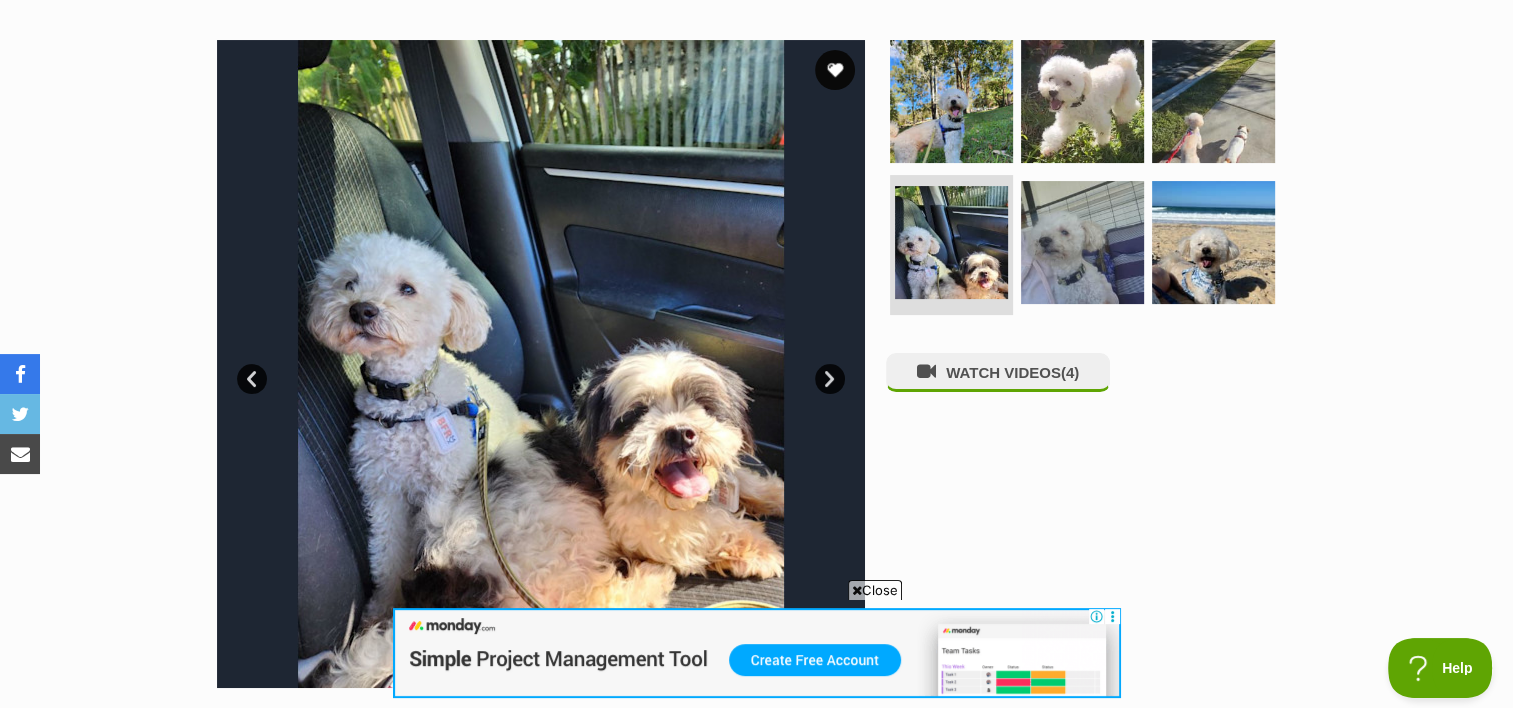 click on "Next" at bounding box center [830, 379] 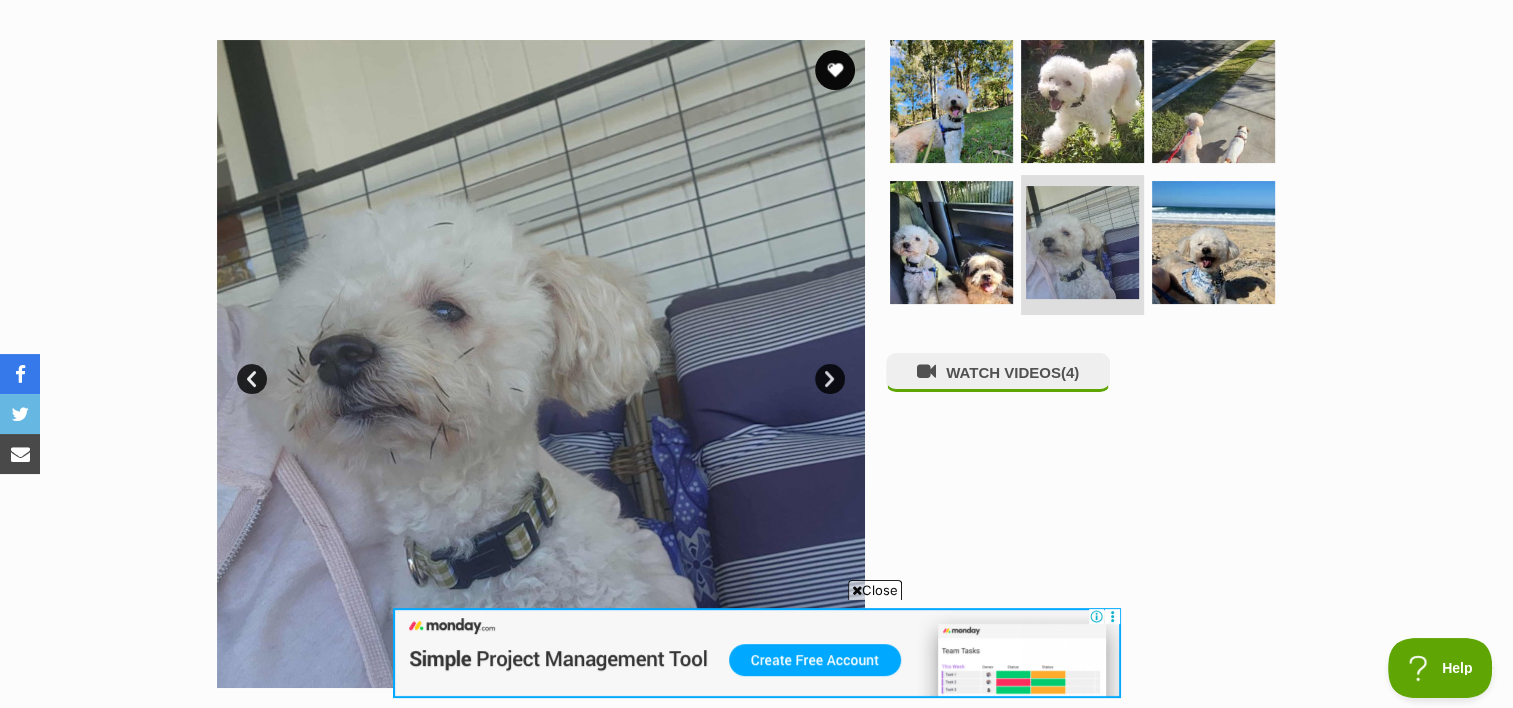 click on "Next" at bounding box center [830, 379] 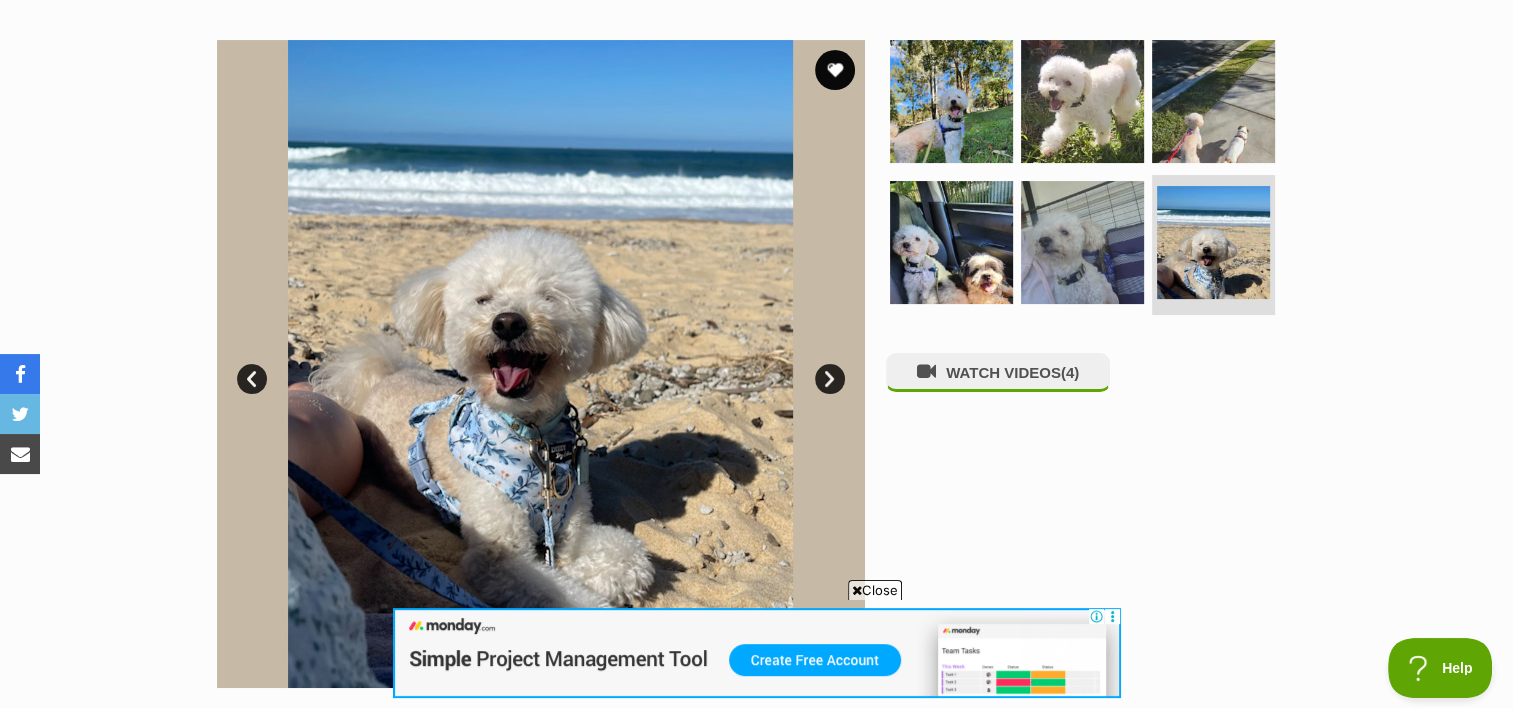 click on "Next" at bounding box center (830, 379) 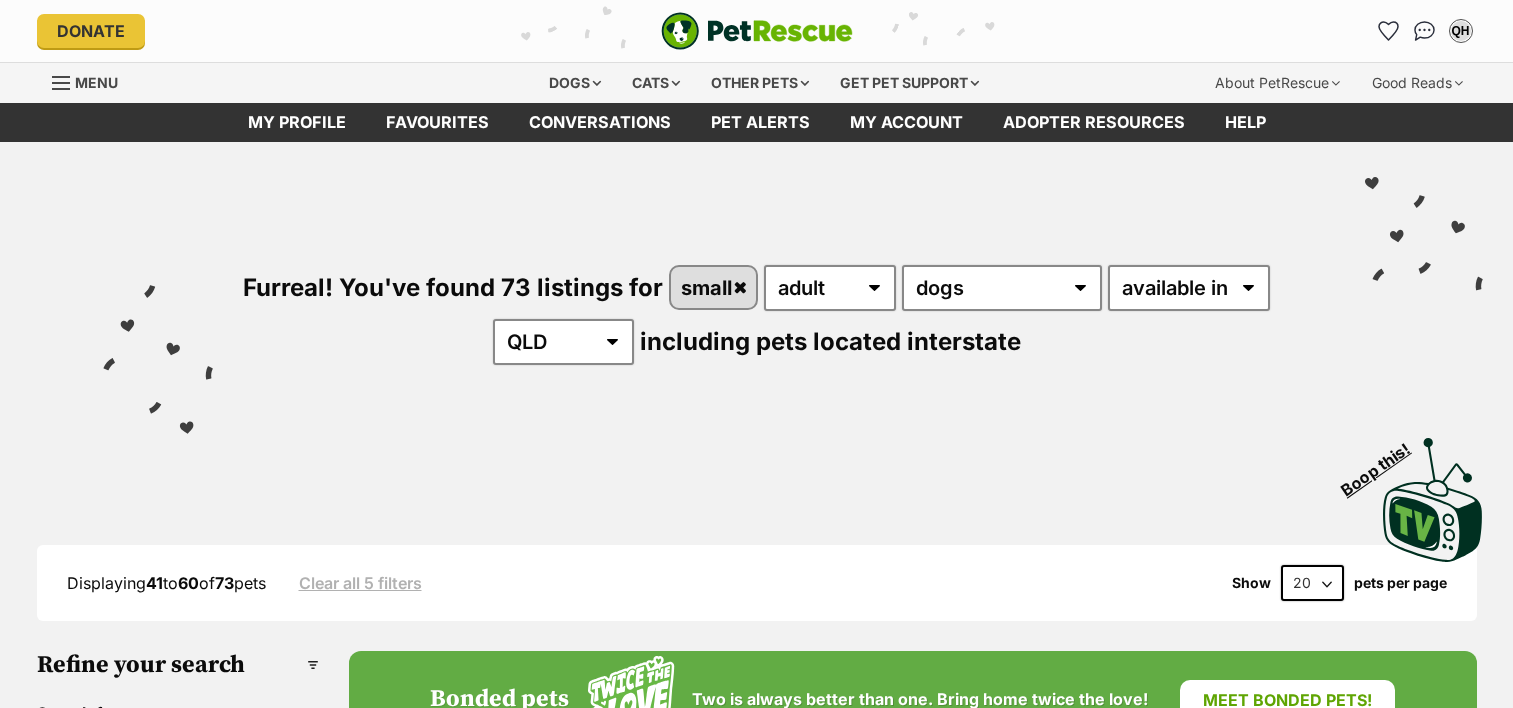 scroll, scrollTop: 0, scrollLeft: 0, axis: both 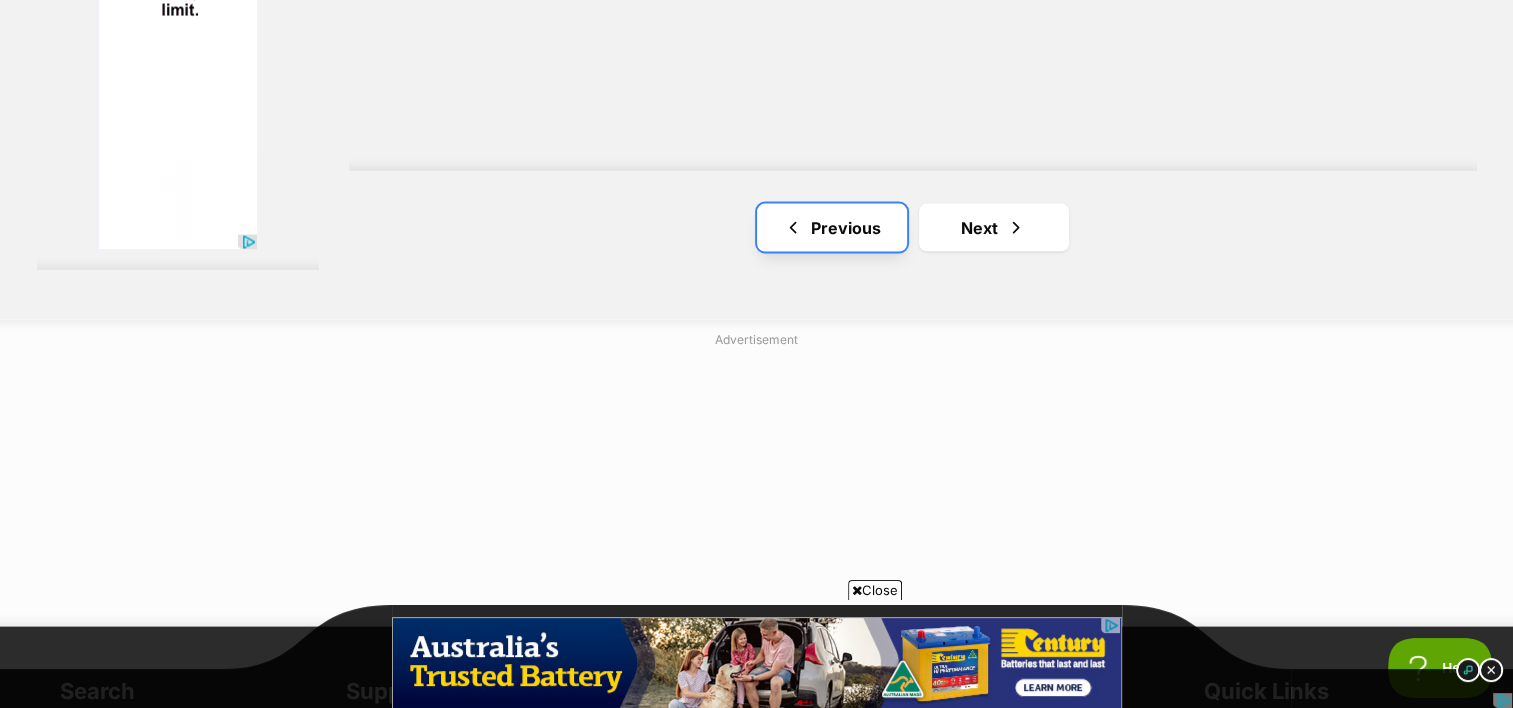 click on "Previous" at bounding box center [832, 228] 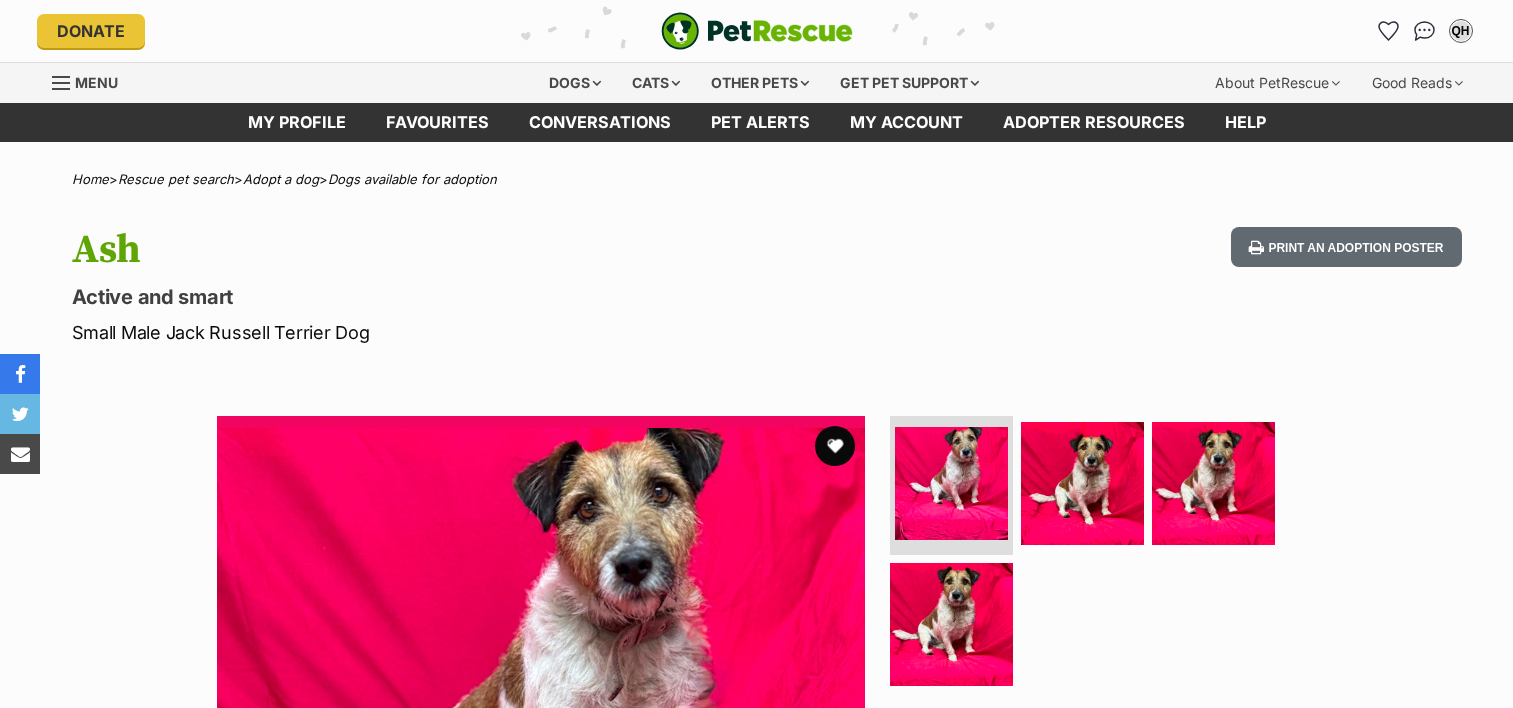 scroll, scrollTop: 0, scrollLeft: 0, axis: both 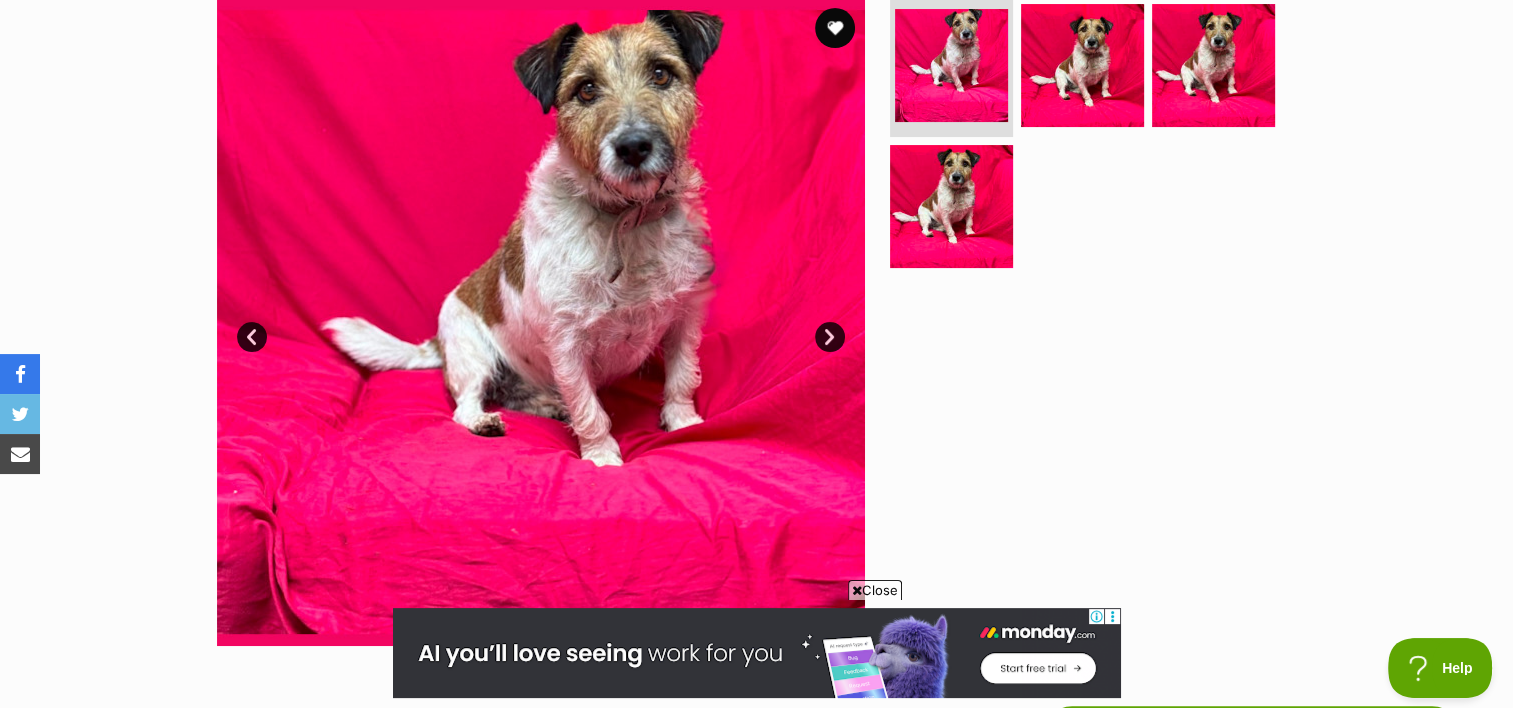 click on "Next" at bounding box center [830, 337] 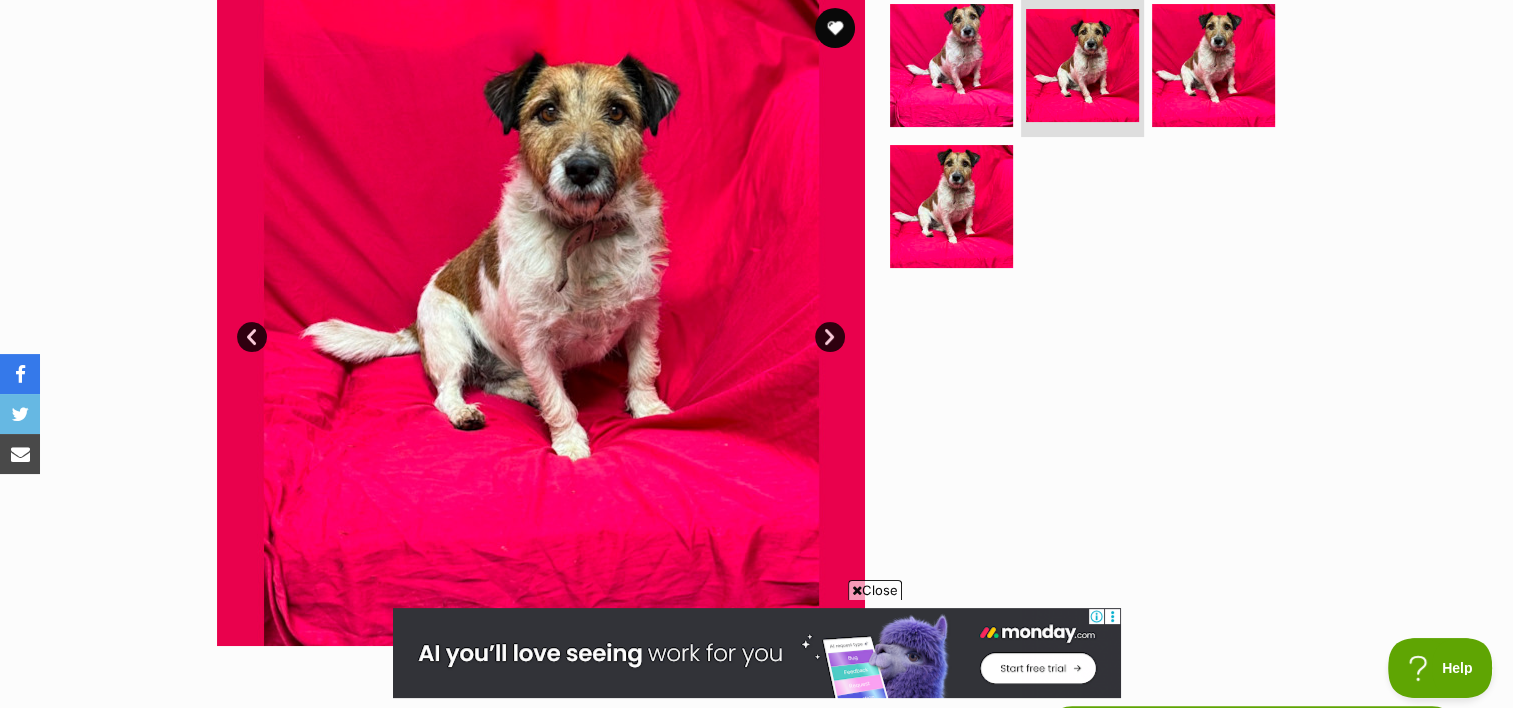 click on "Next" at bounding box center (830, 337) 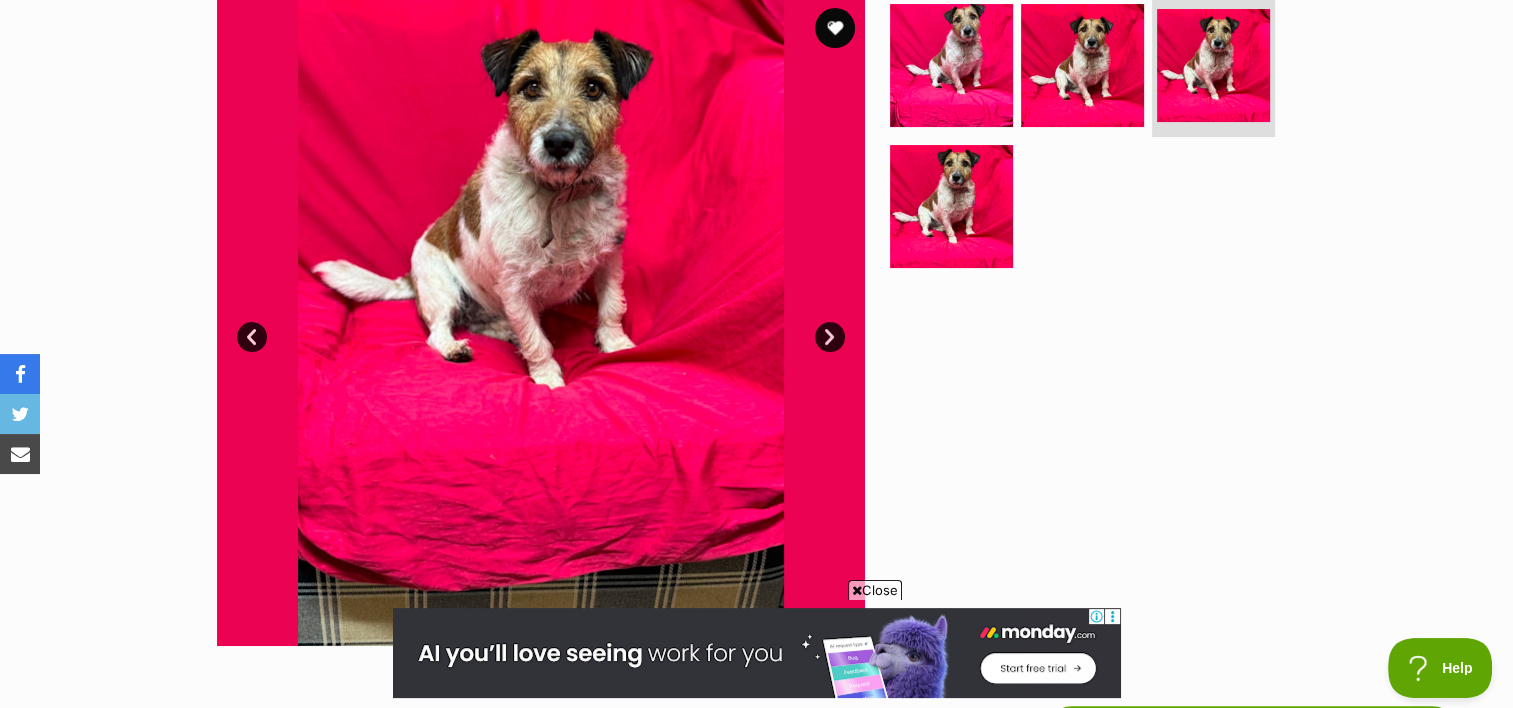 click on "Next" at bounding box center (830, 337) 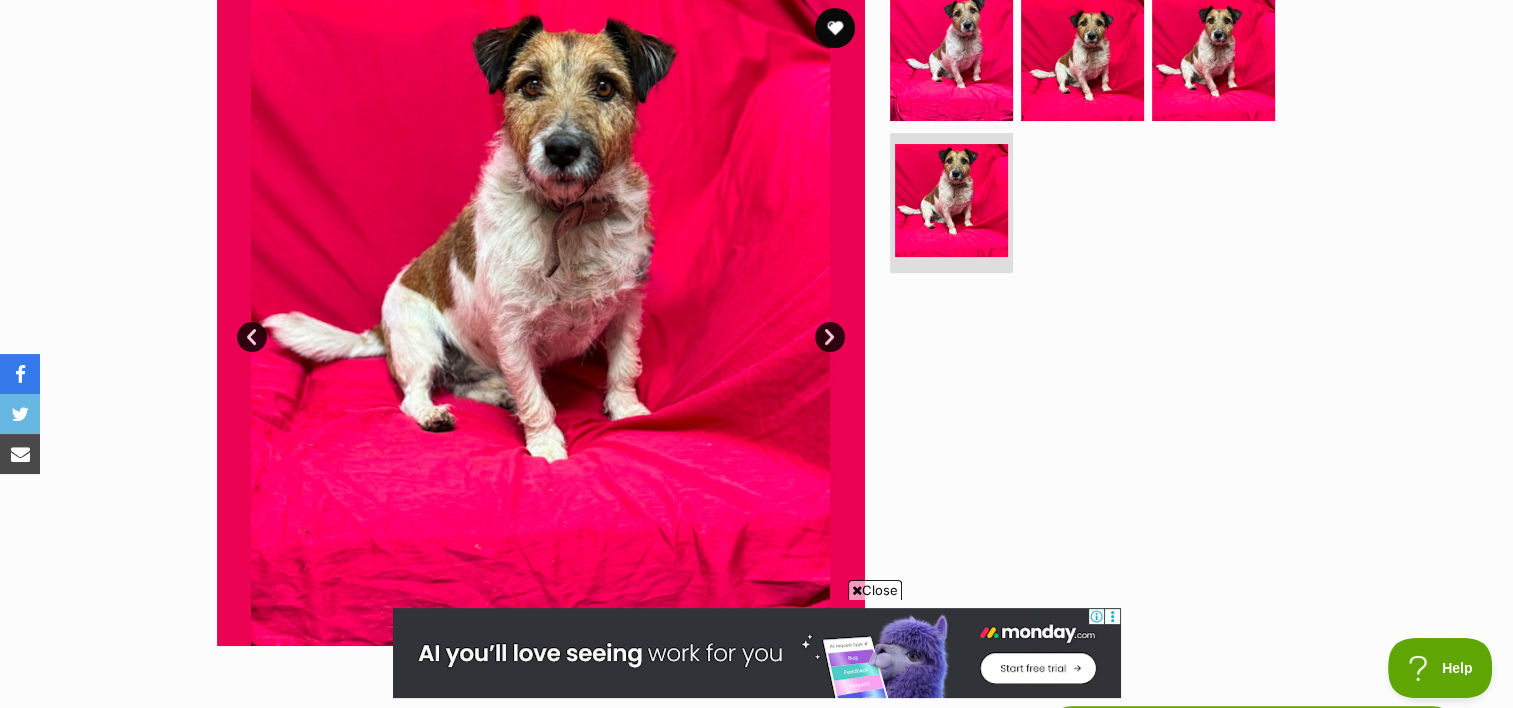 click on "Next" at bounding box center [830, 337] 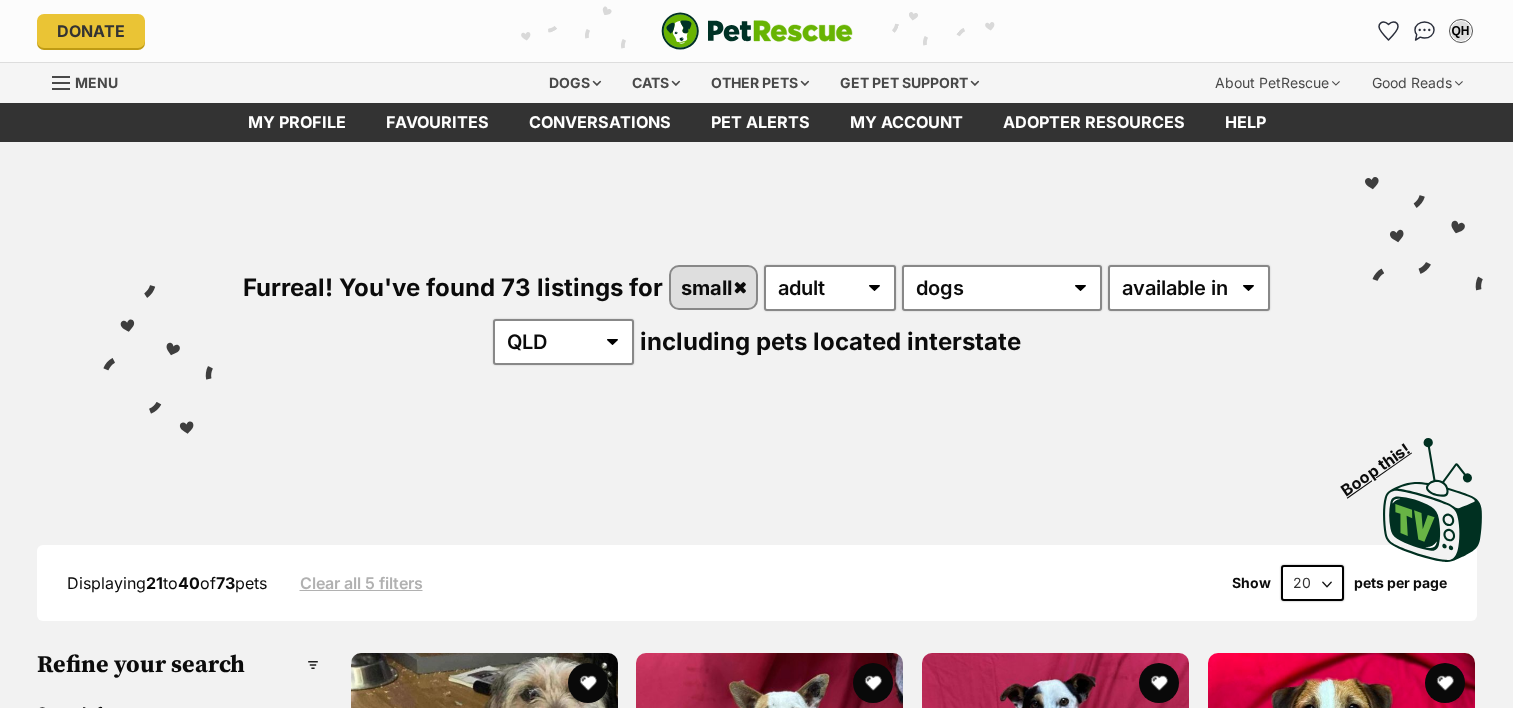 scroll, scrollTop: 0, scrollLeft: 0, axis: both 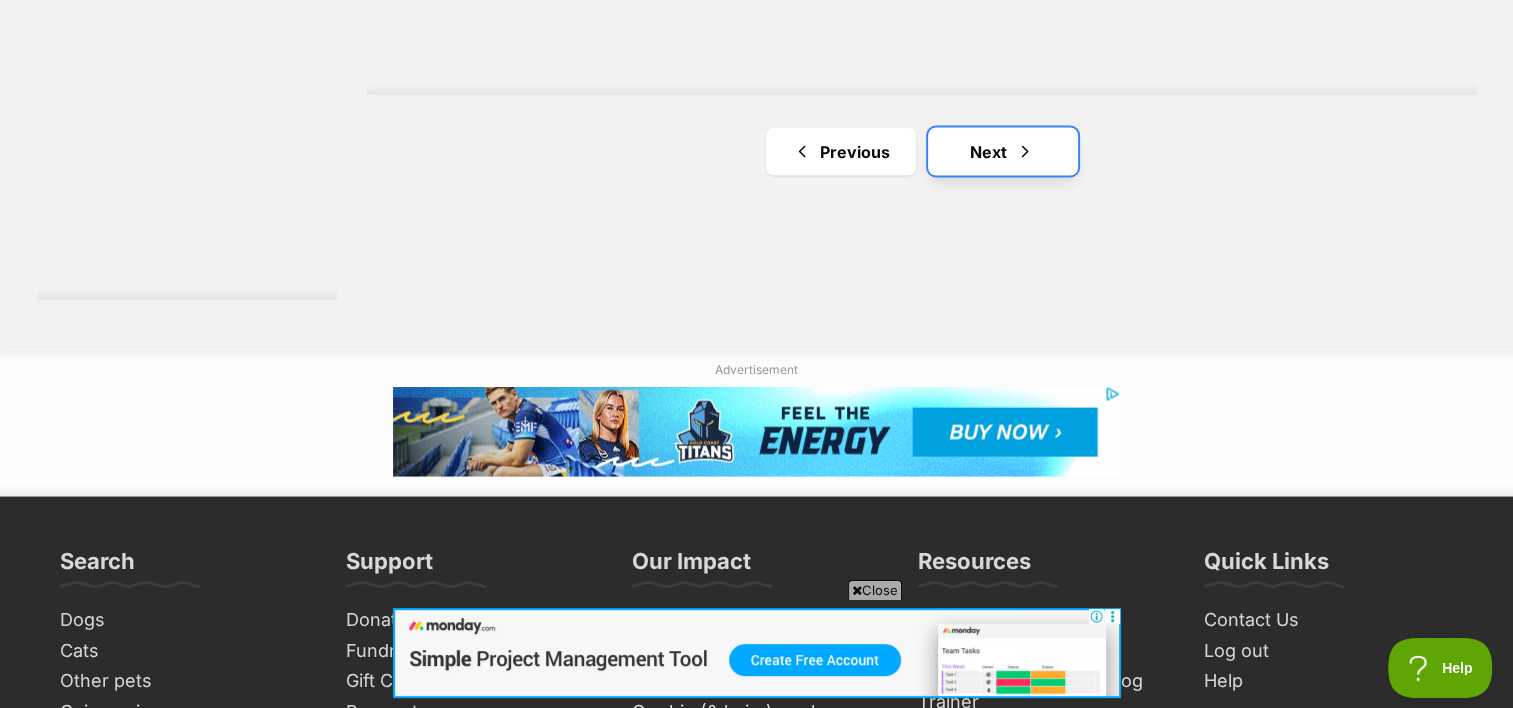 click on "Next" at bounding box center (1003, 152) 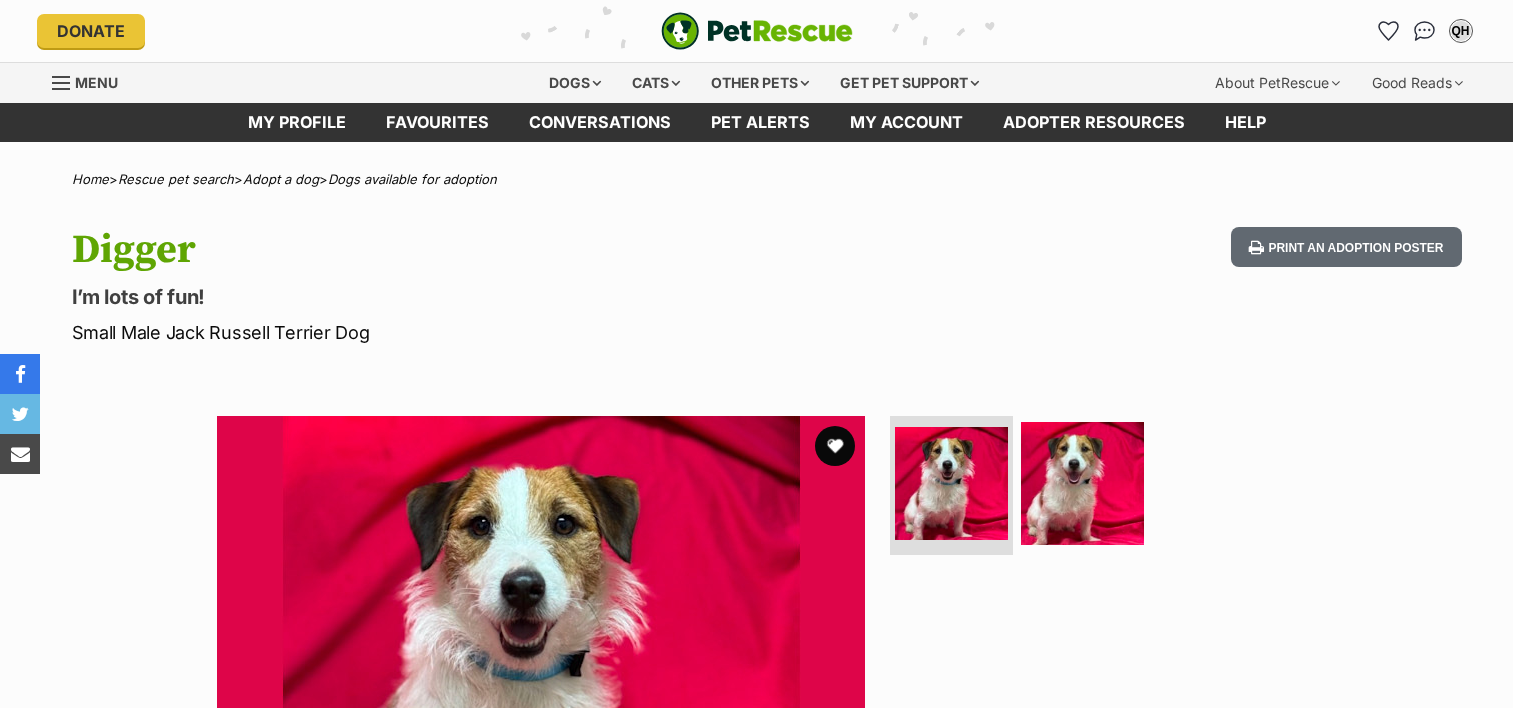scroll, scrollTop: 0, scrollLeft: 0, axis: both 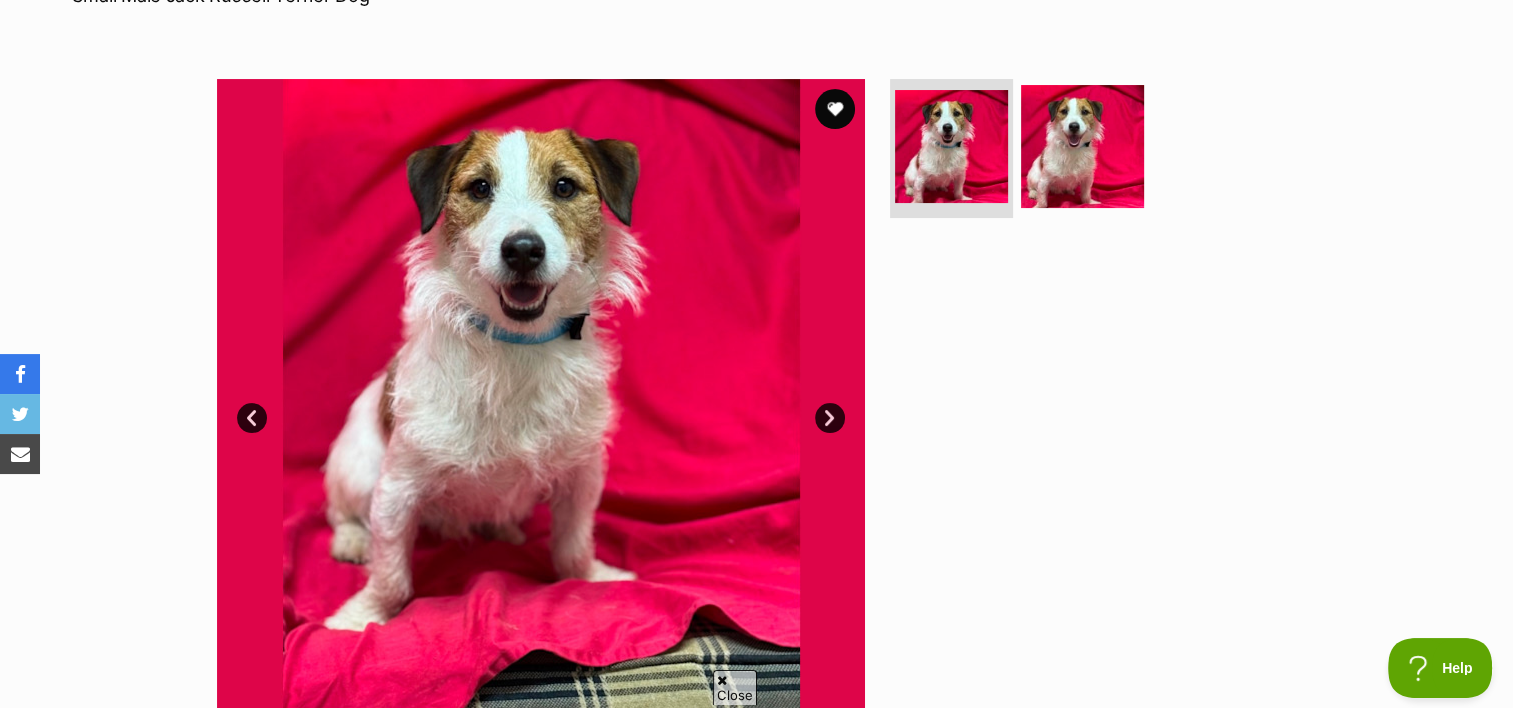 click on "Next" at bounding box center (830, 418) 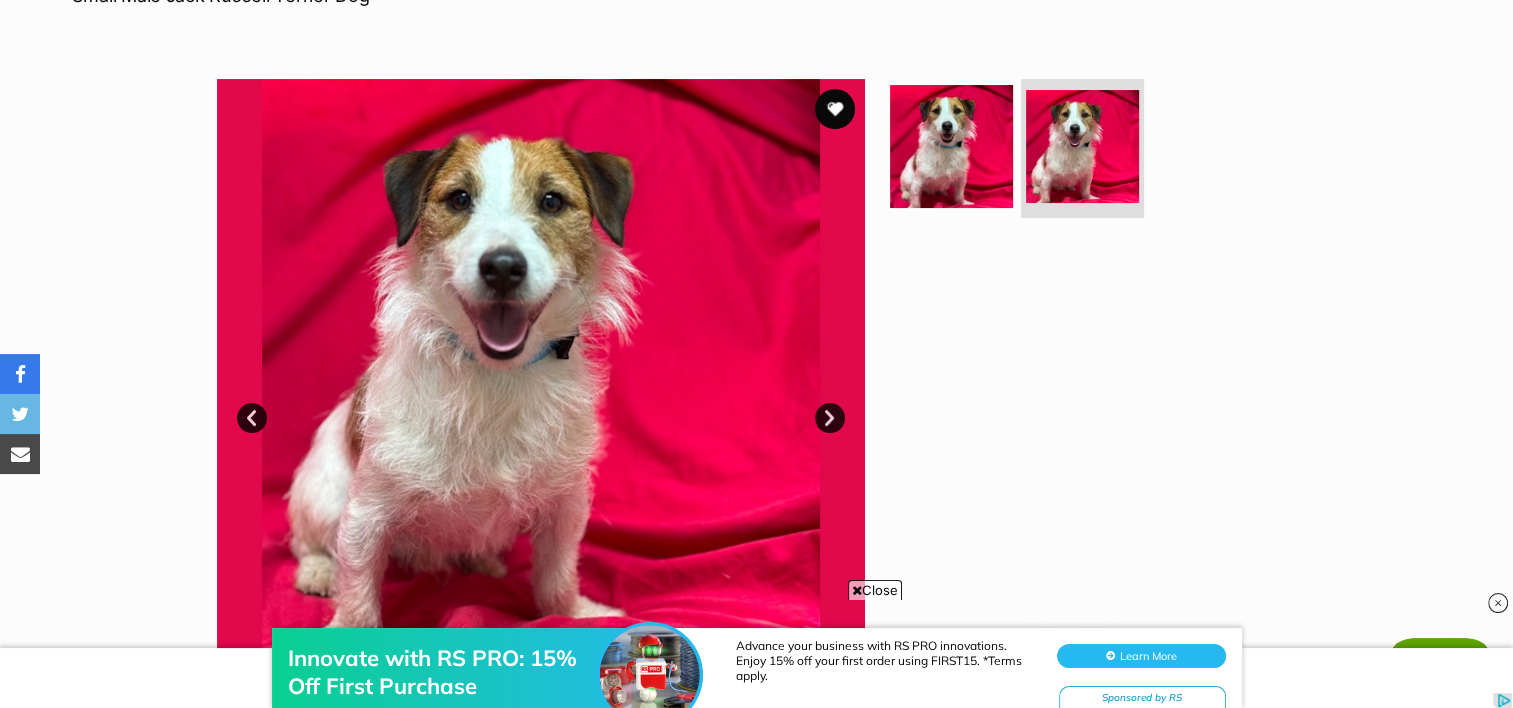 scroll, scrollTop: 0, scrollLeft: 0, axis: both 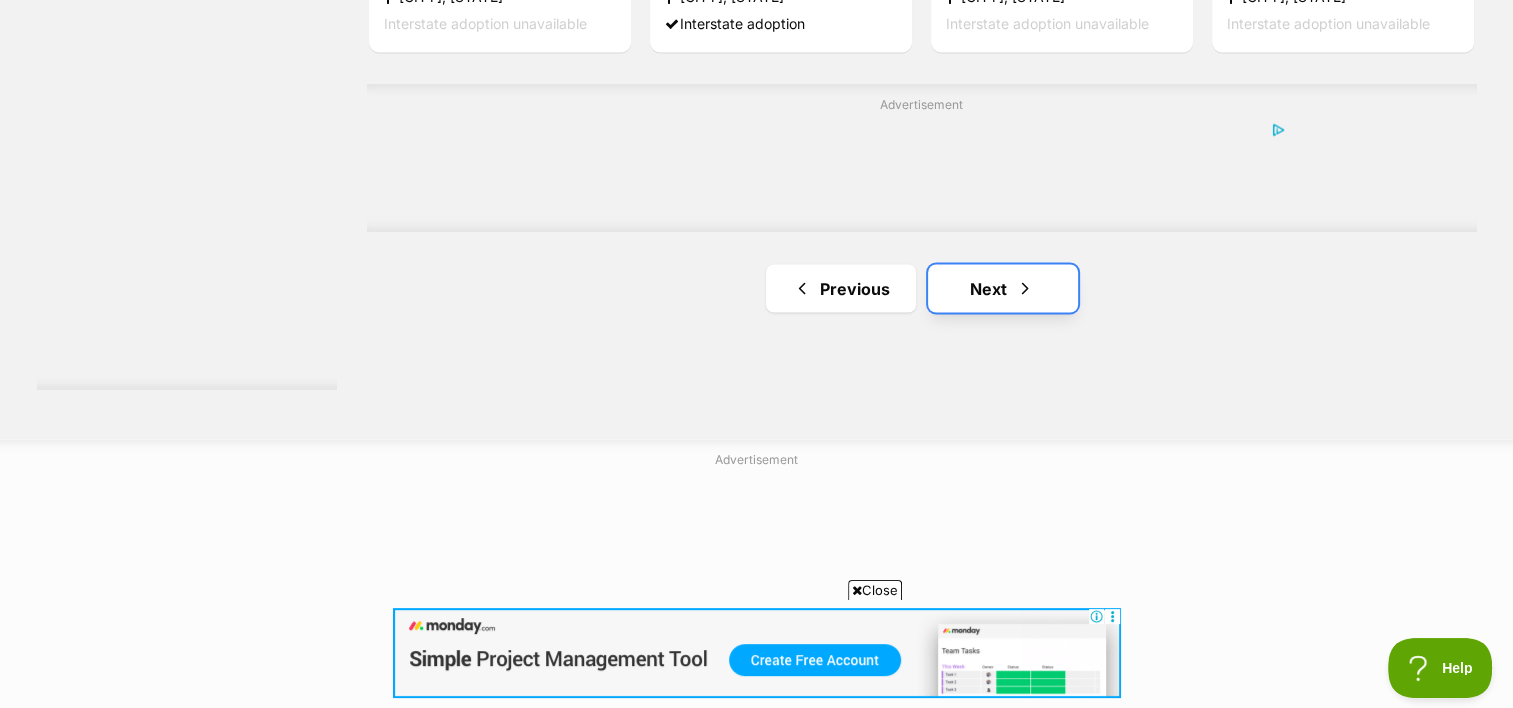 click on "Next" at bounding box center [1003, 288] 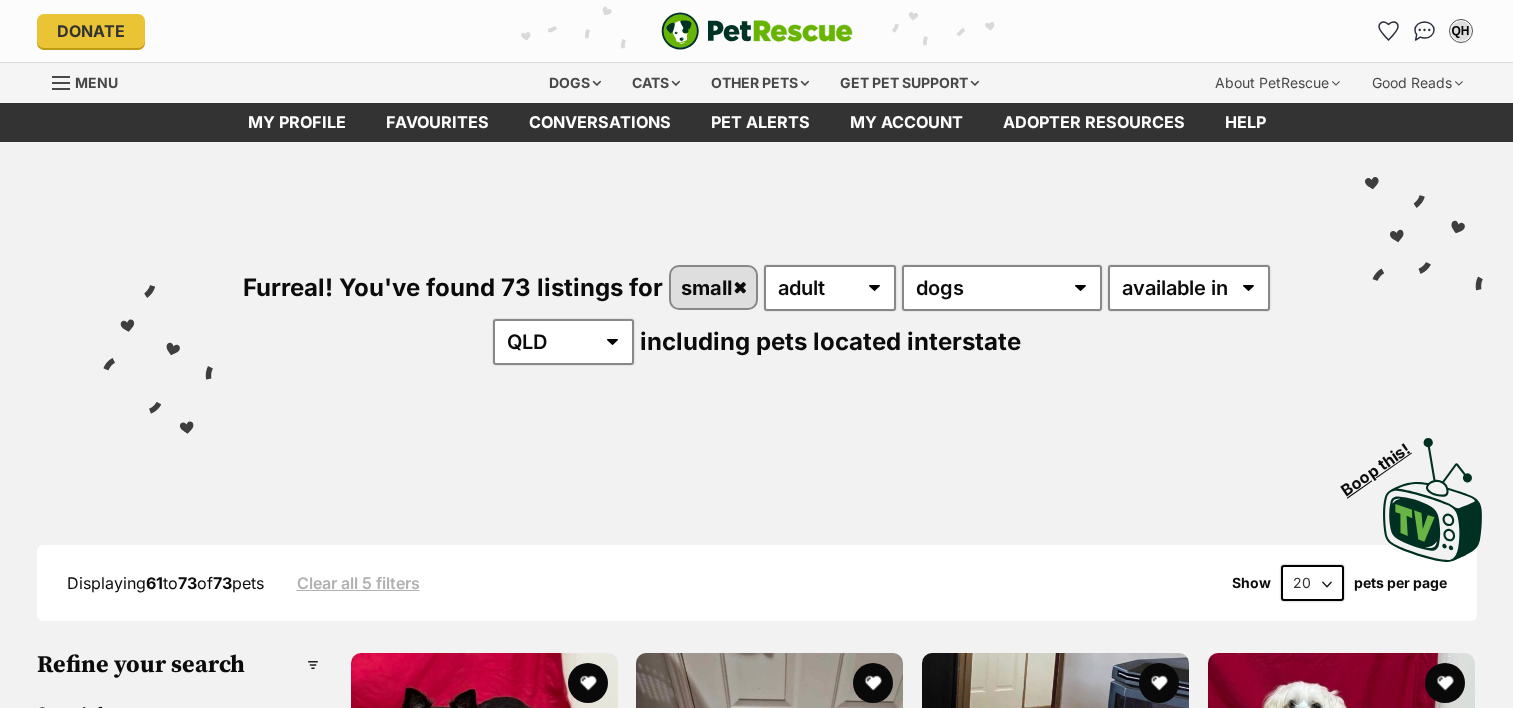 scroll, scrollTop: 0, scrollLeft: 0, axis: both 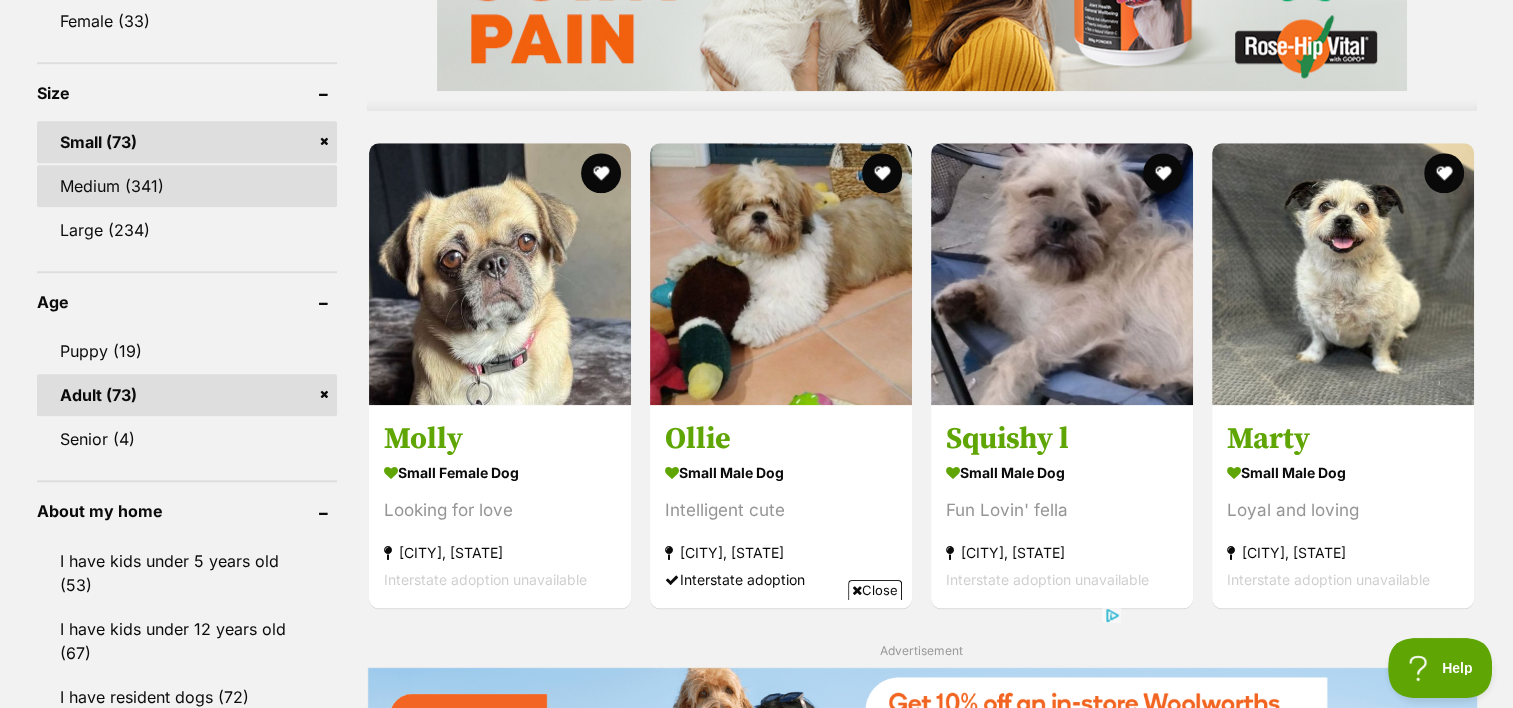 click on "Medium (341)" at bounding box center [187, 186] 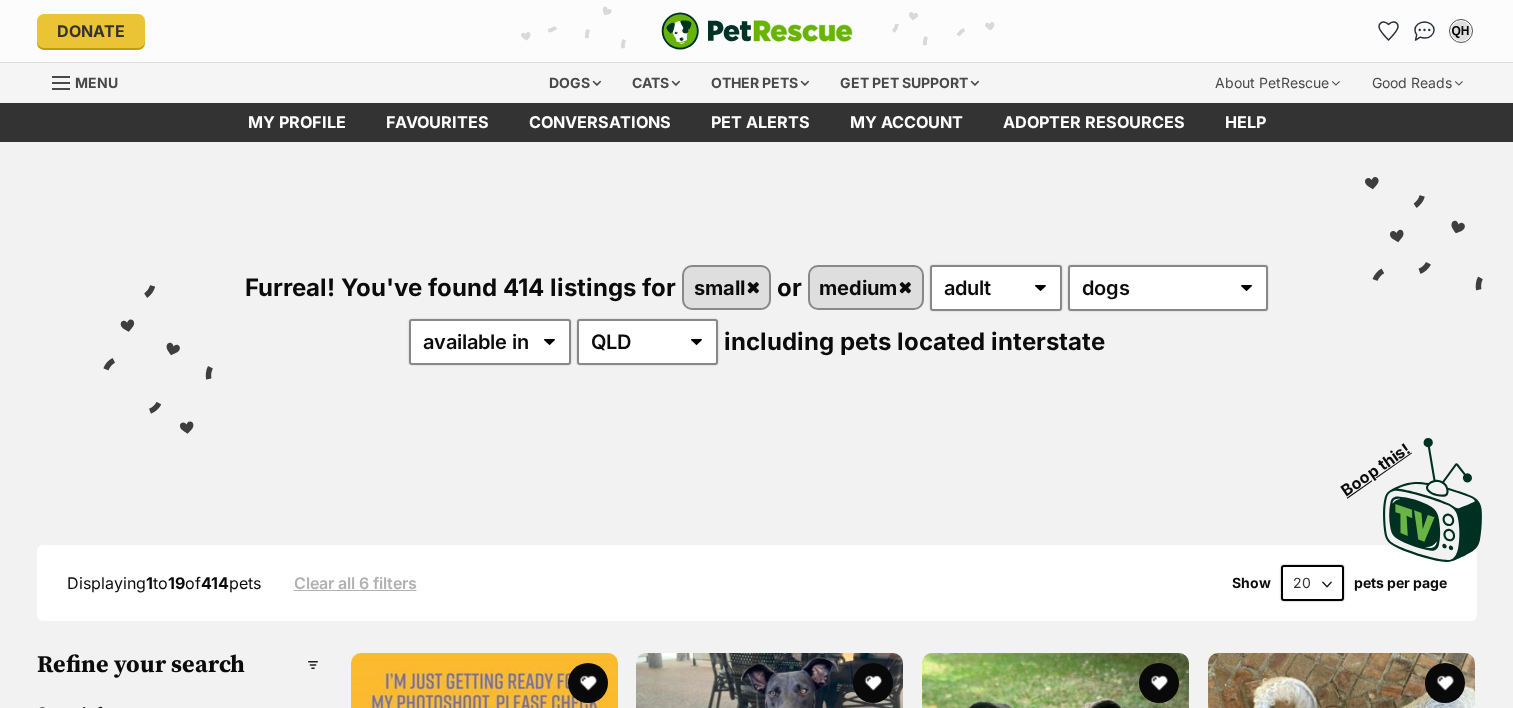 scroll, scrollTop: 0, scrollLeft: 0, axis: both 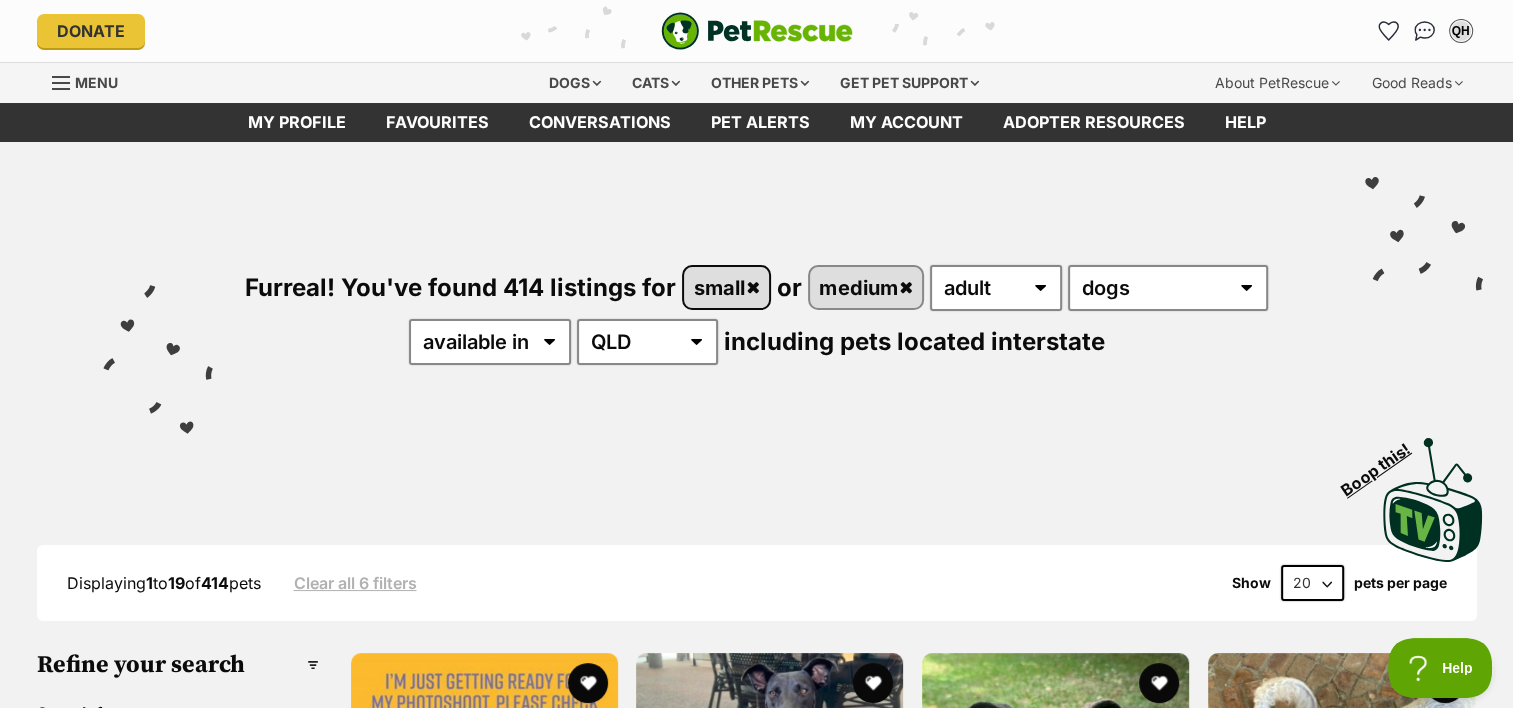 click on "small" at bounding box center (726, 287) 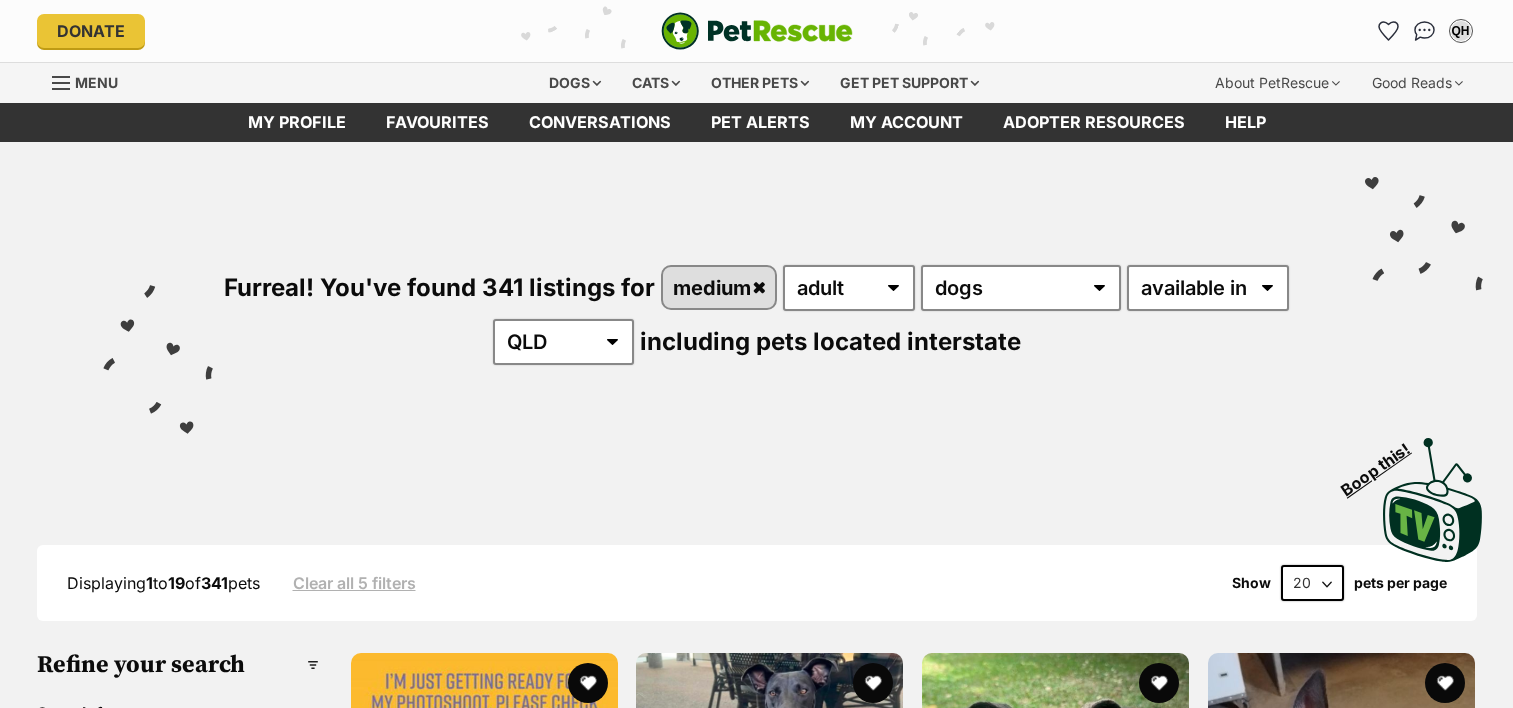 scroll, scrollTop: 0, scrollLeft: 0, axis: both 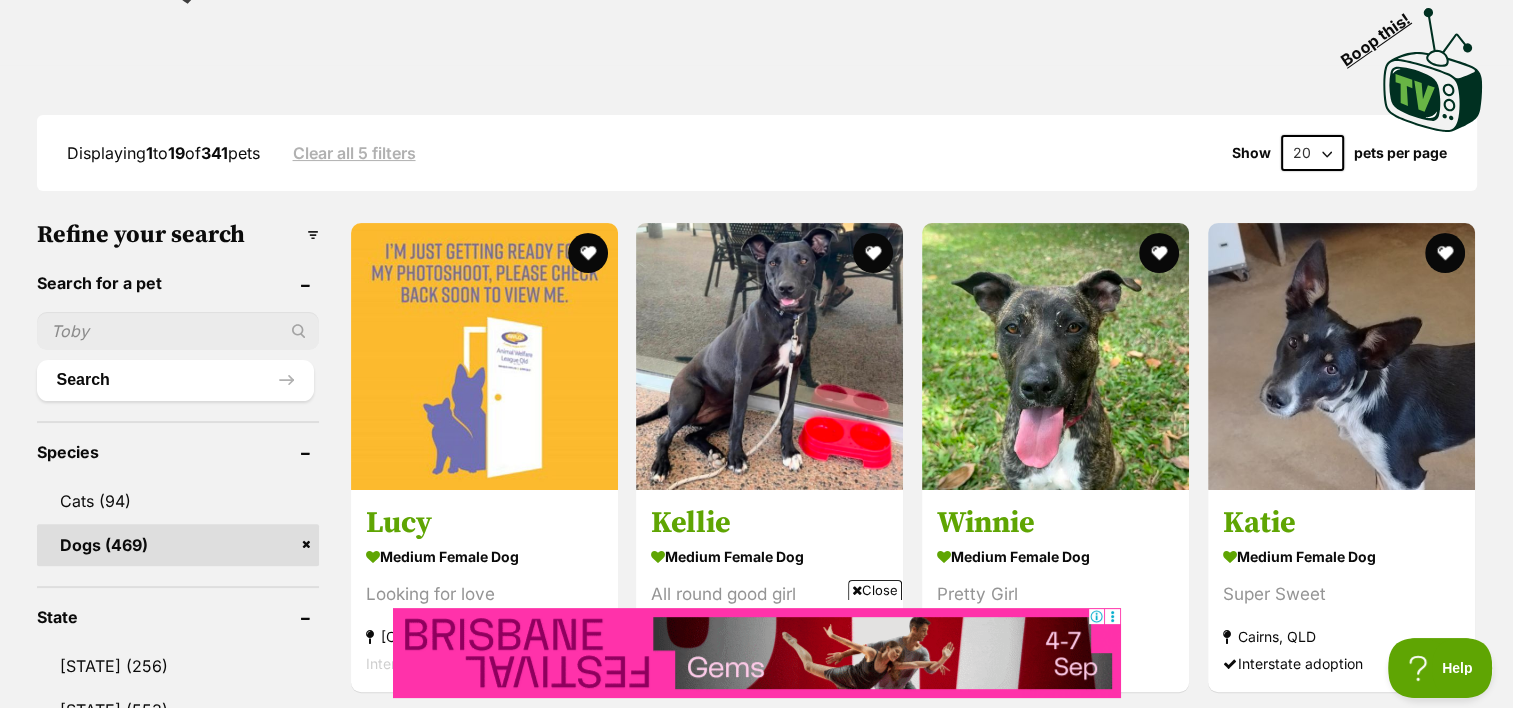 click on "20 40 60" at bounding box center (1312, 153) 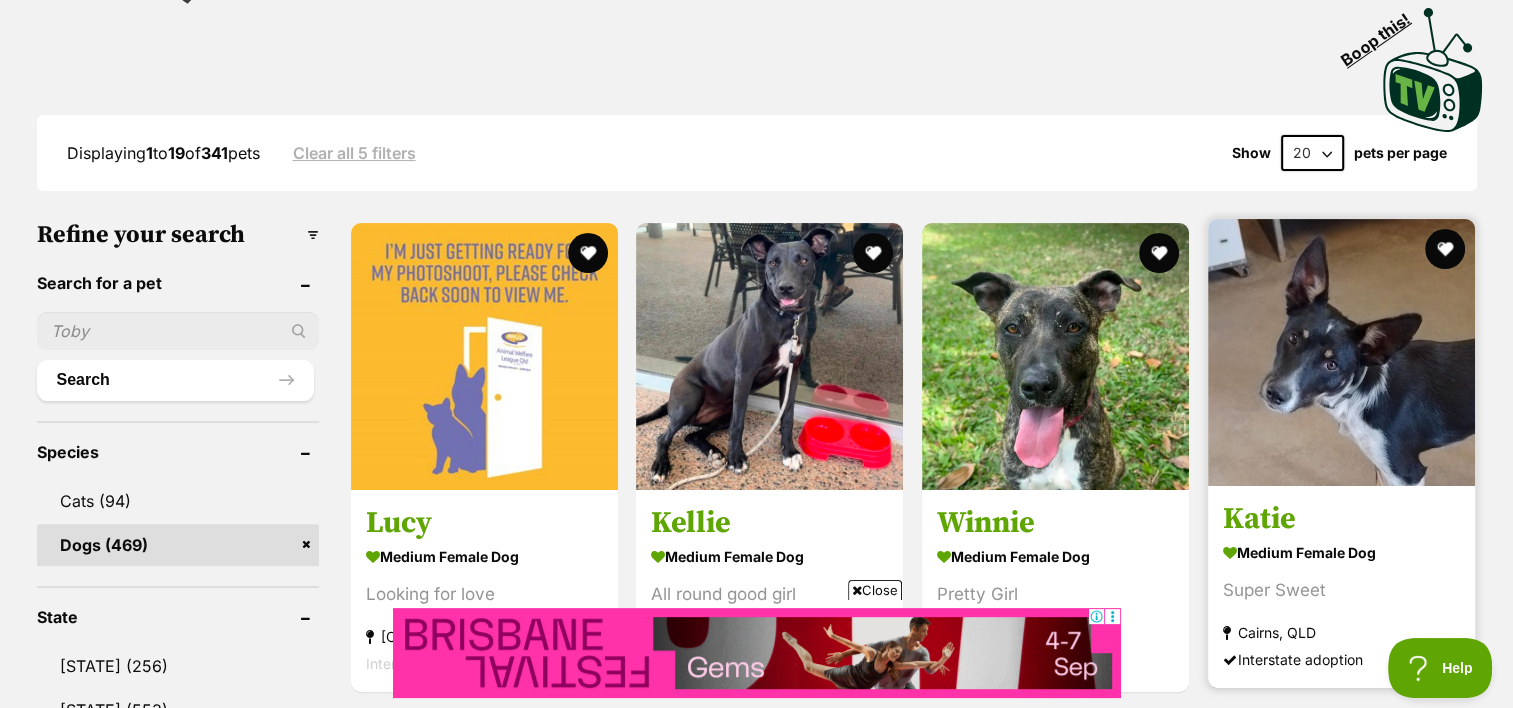 select on "60" 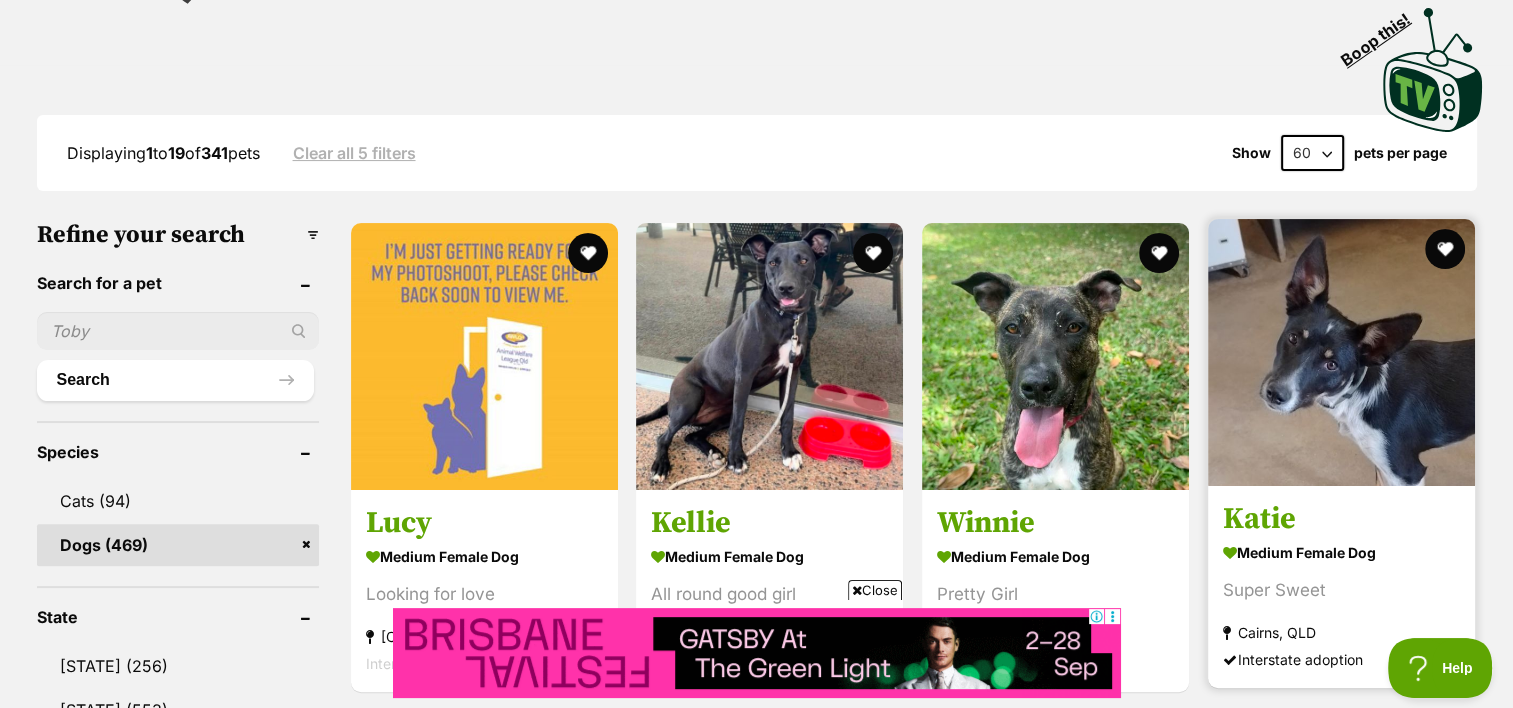 click on "20 40 60" at bounding box center [1312, 153] 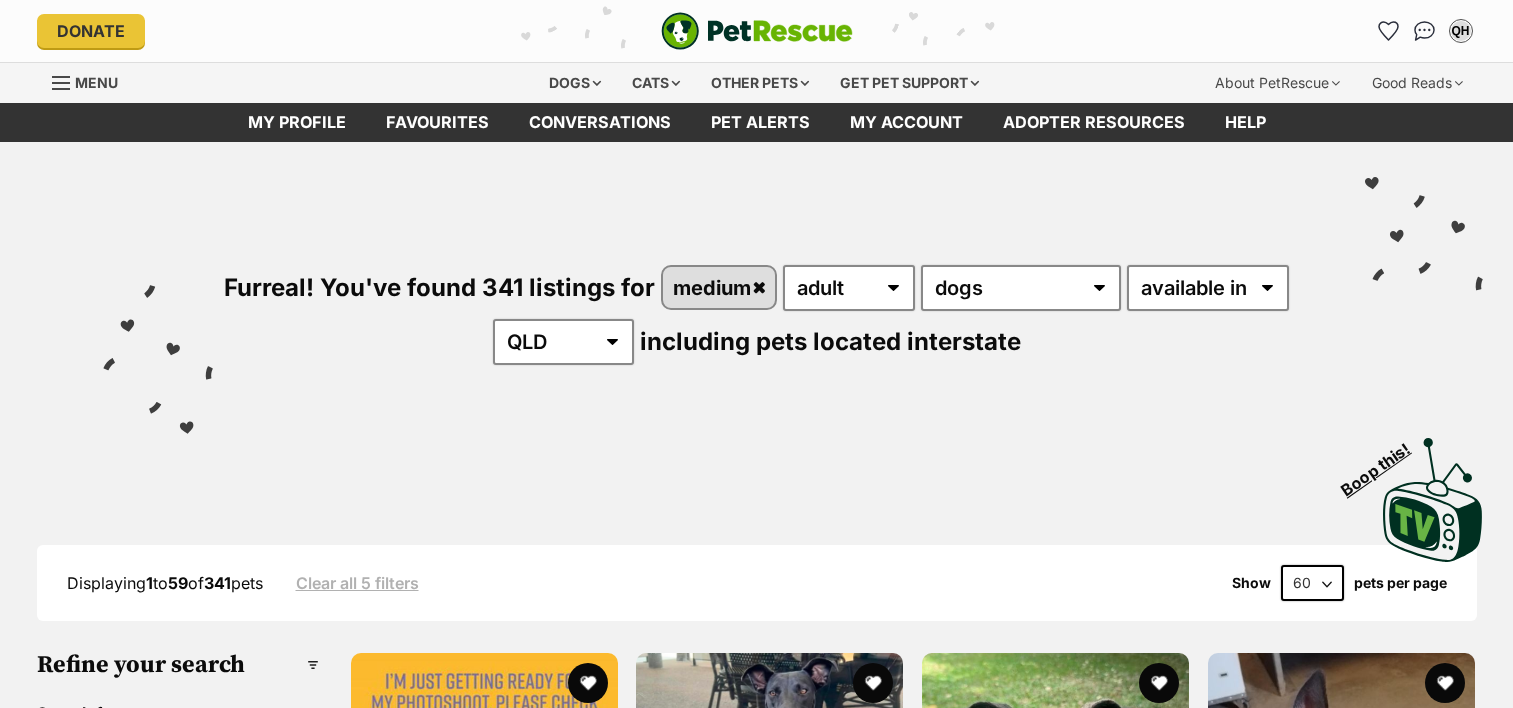 scroll, scrollTop: 0, scrollLeft: 0, axis: both 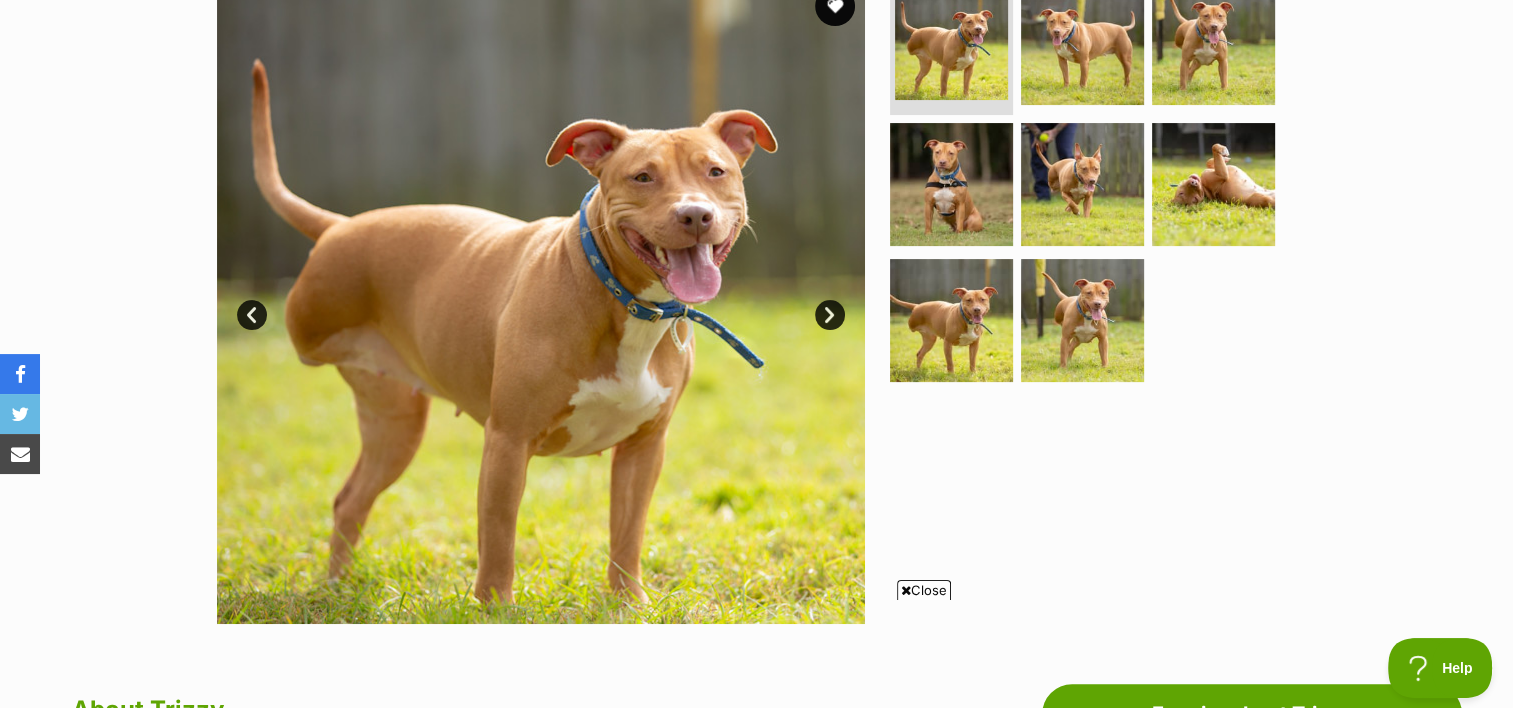 click on "Next" at bounding box center [830, 315] 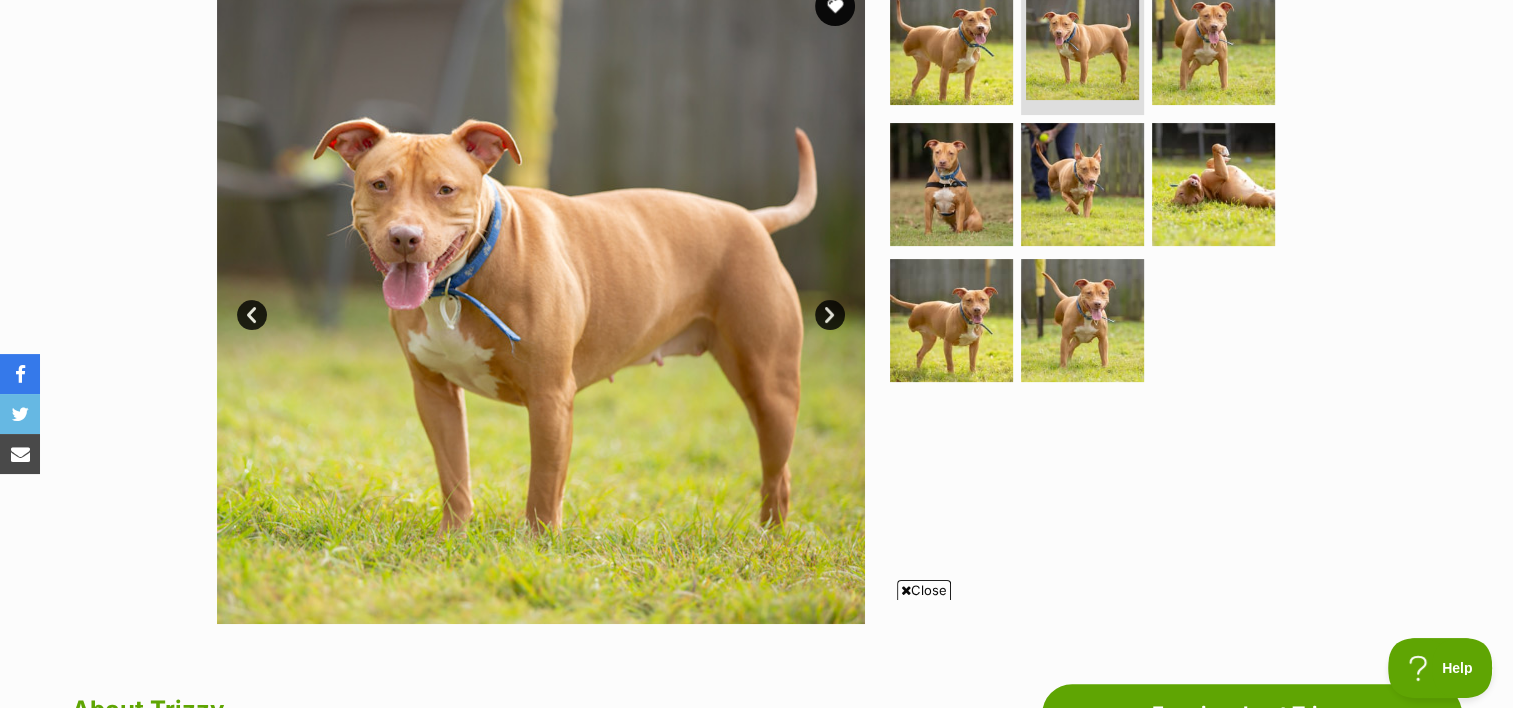 click on "Next" at bounding box center [830, 315] 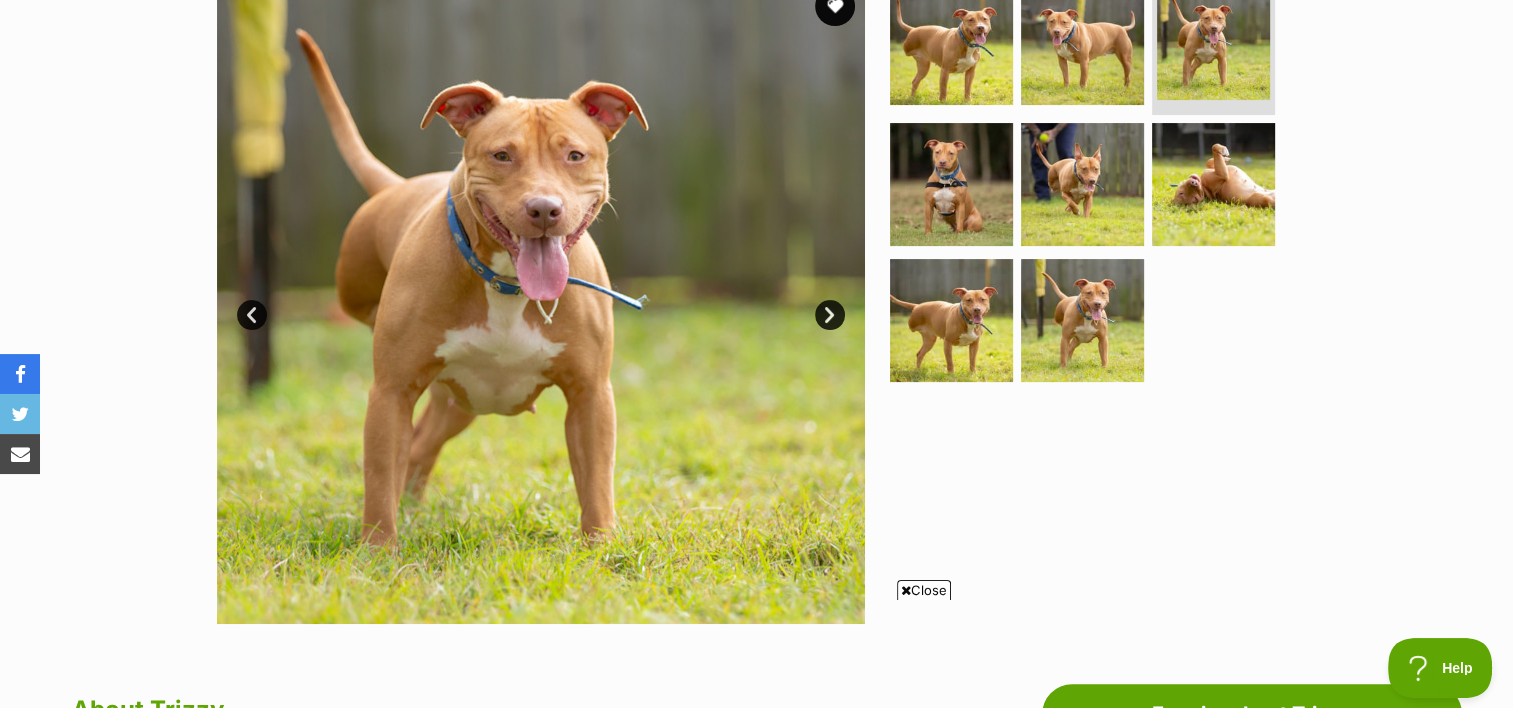 scroll, scrollTop: 0, scrollLeft: 0, axis: both 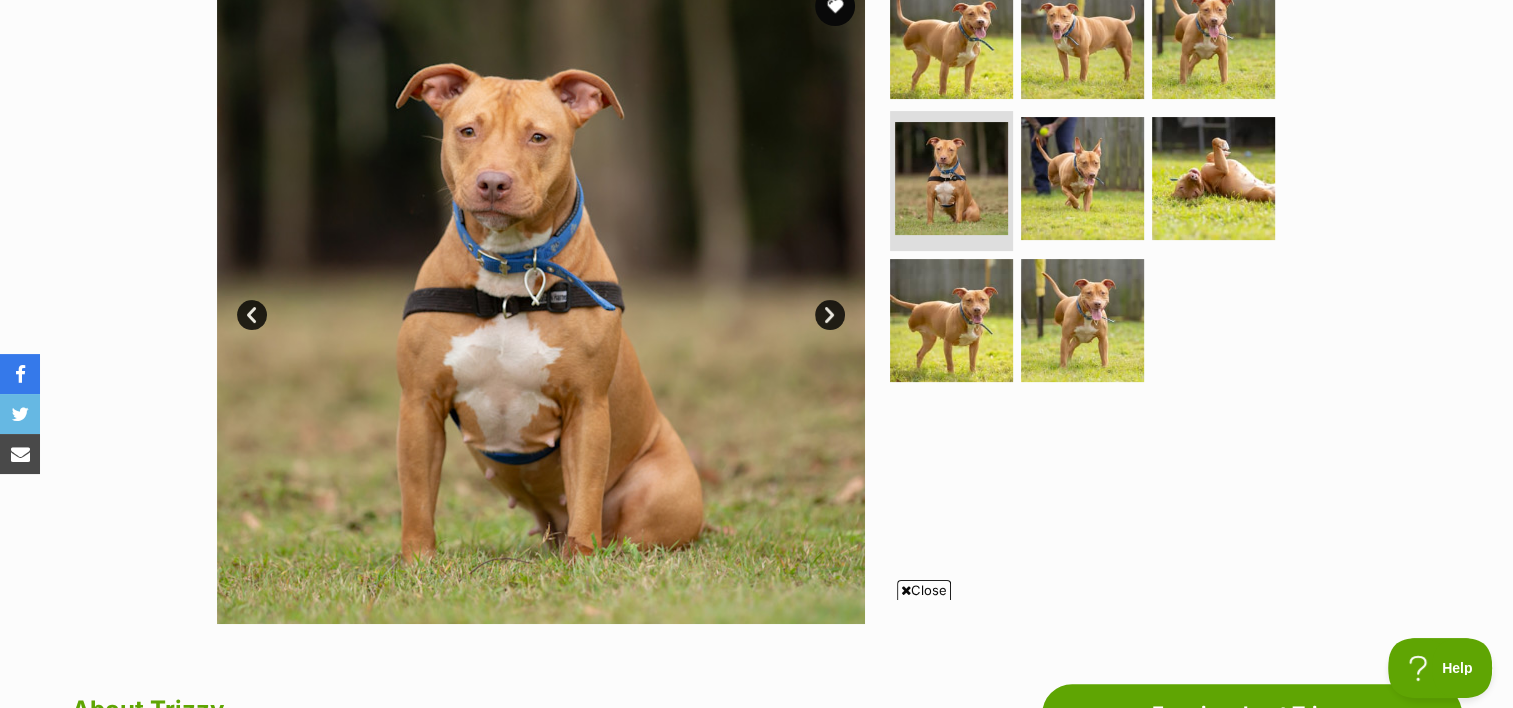 click on "Next" at bounding box center [830, 315] 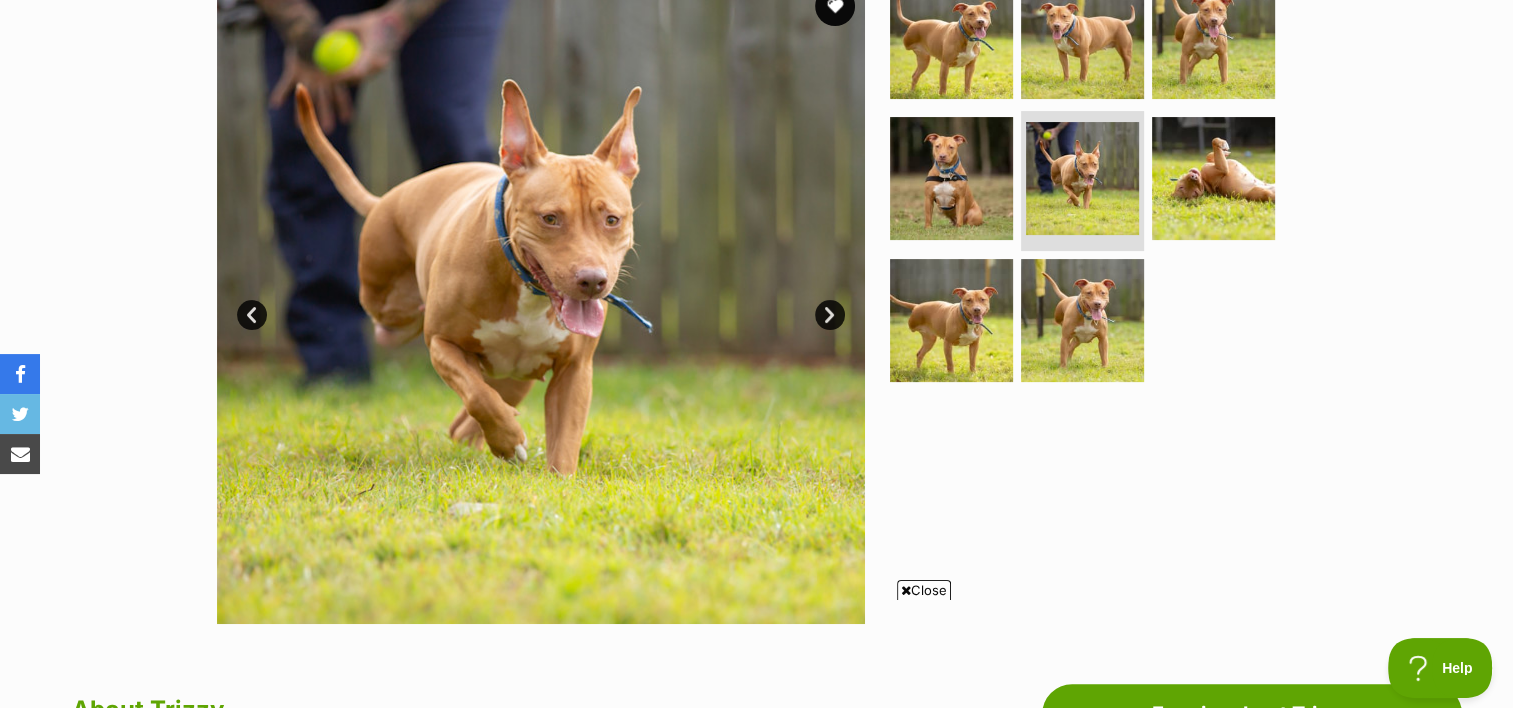 click on "Next" at bounding box center (830, 315) 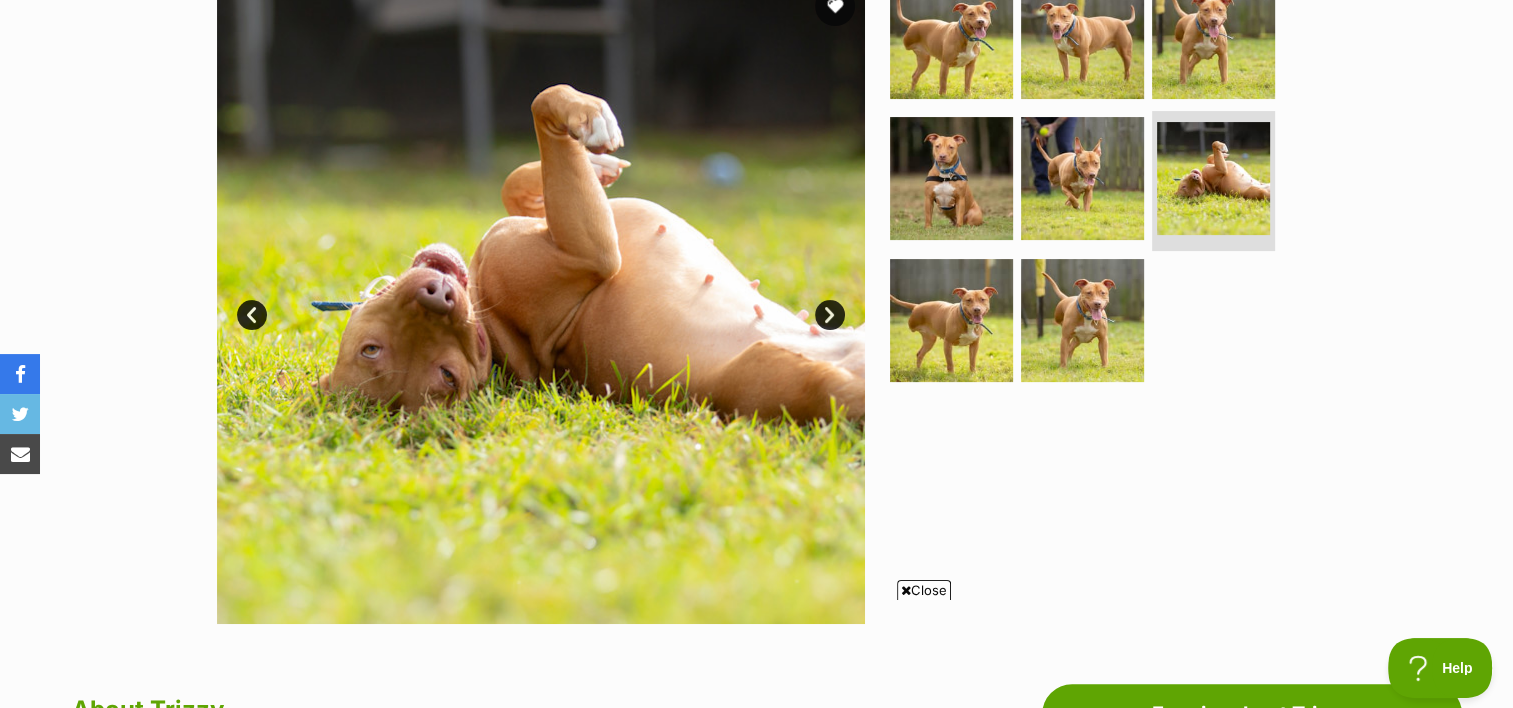 click on "Next" at bounding box center (830, 315) 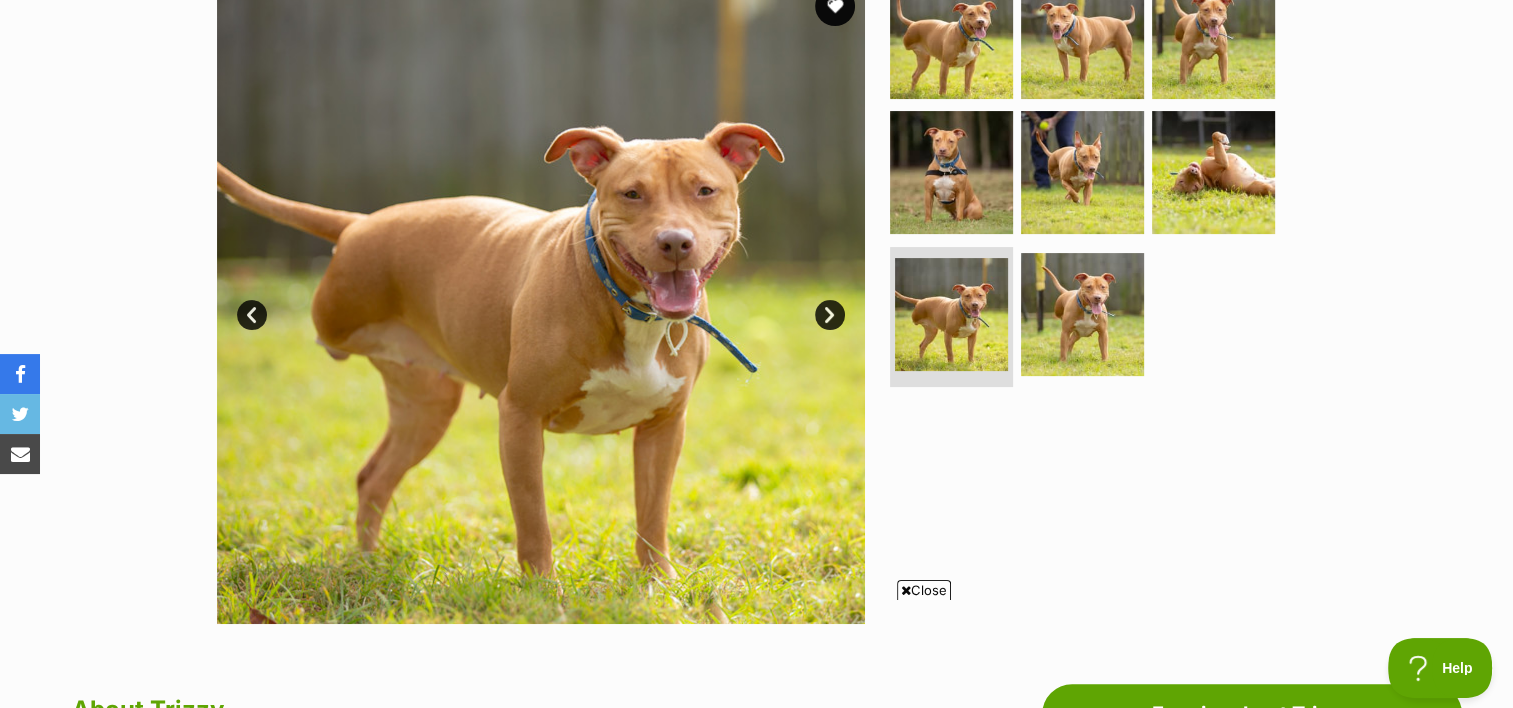 click on "Next" at bounding box center (830, 315) 